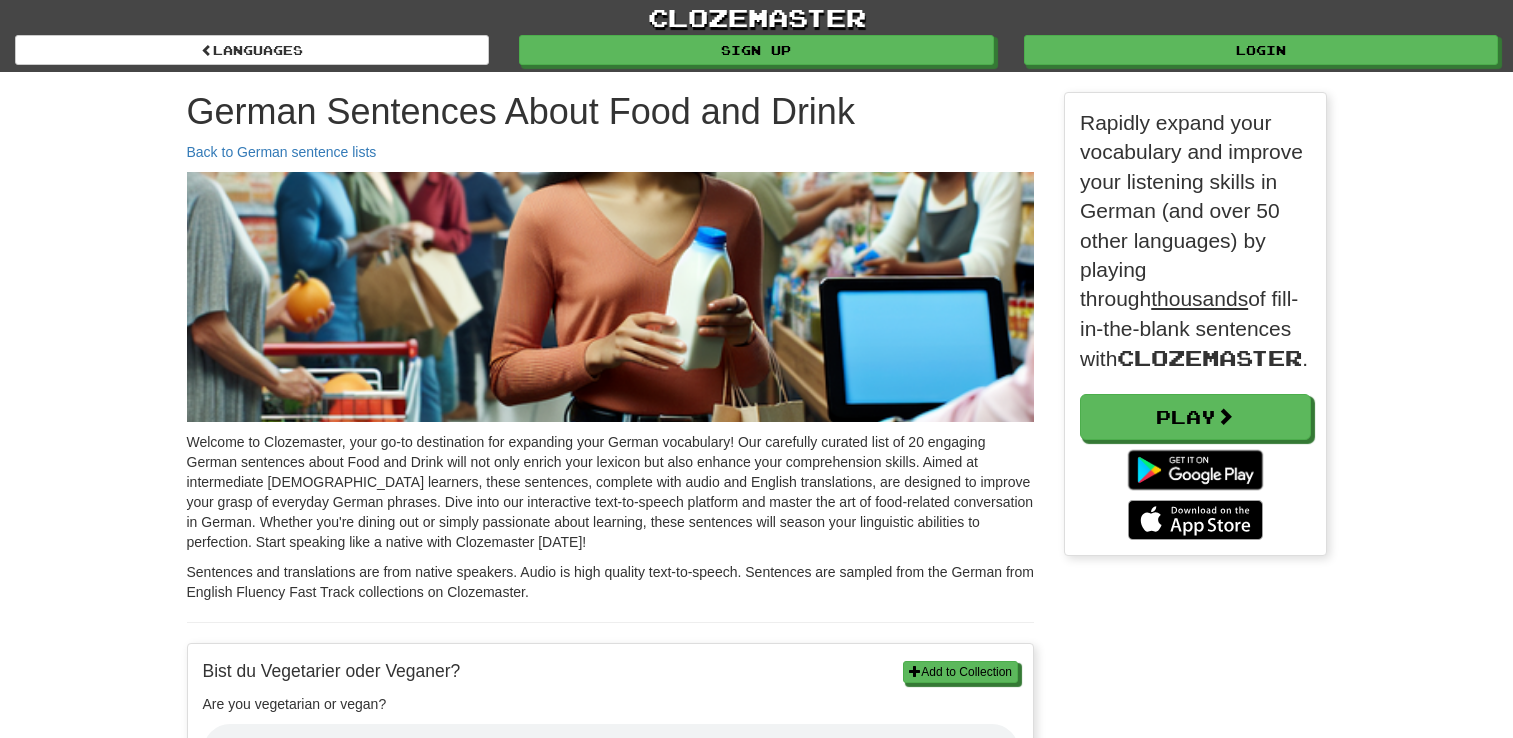 scroll, scrollTop: 0, scrollLeft: 0, axis: both 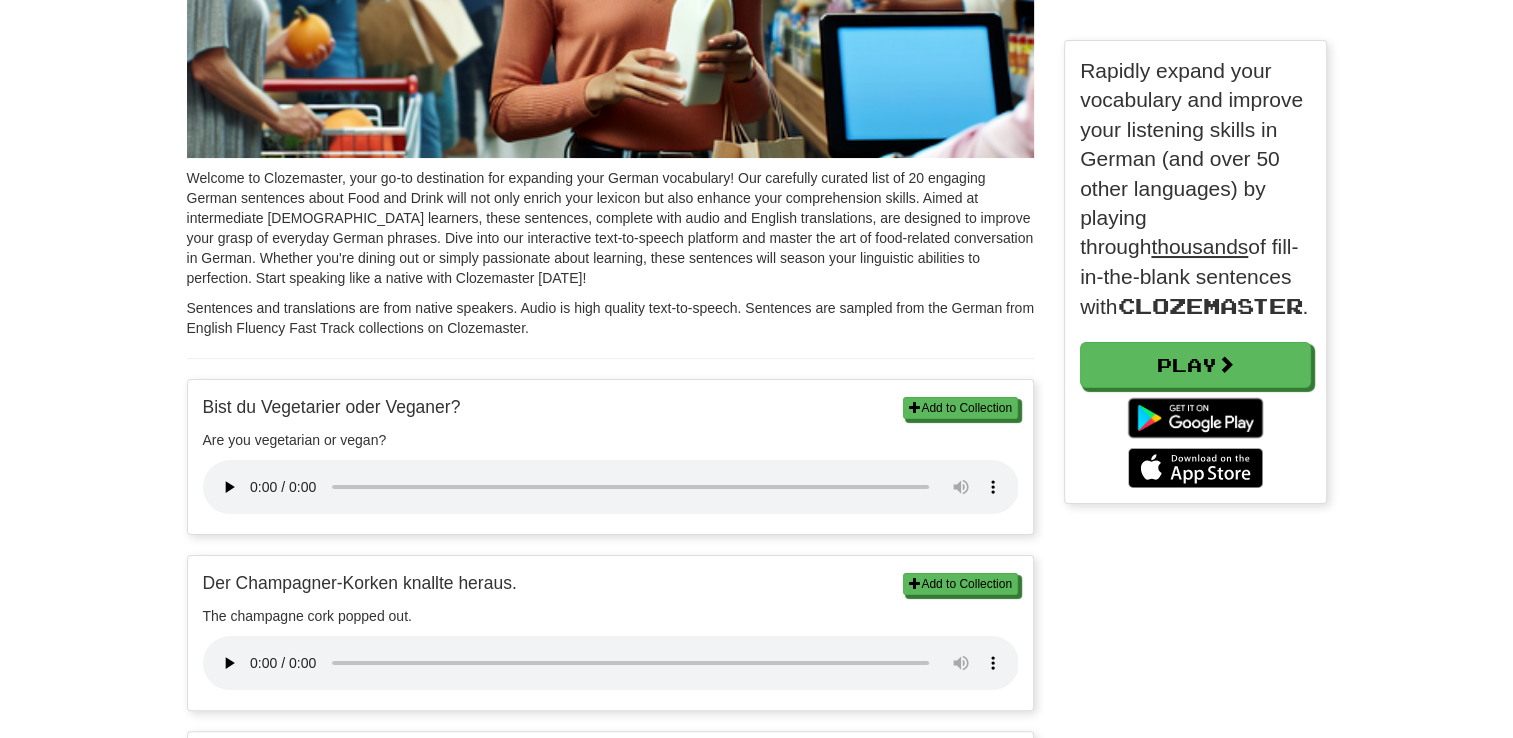 click on "Bist du Vegetarier oder Veganer?" at bounding box center [611, 407] 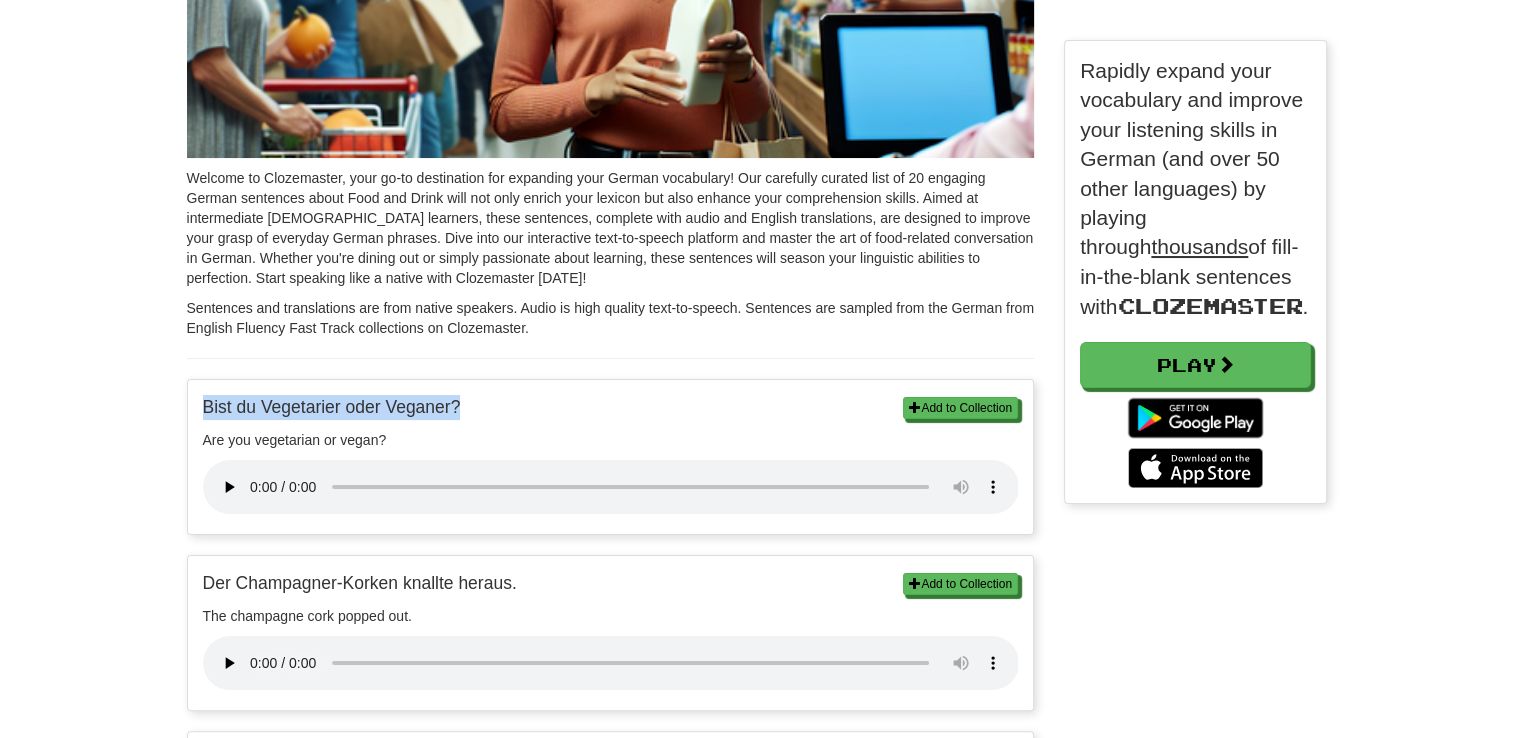 drag, startPoint x: 200, startPoint y: 400, endPoint x: 468, endPoint y: 415, distance: 268.41943 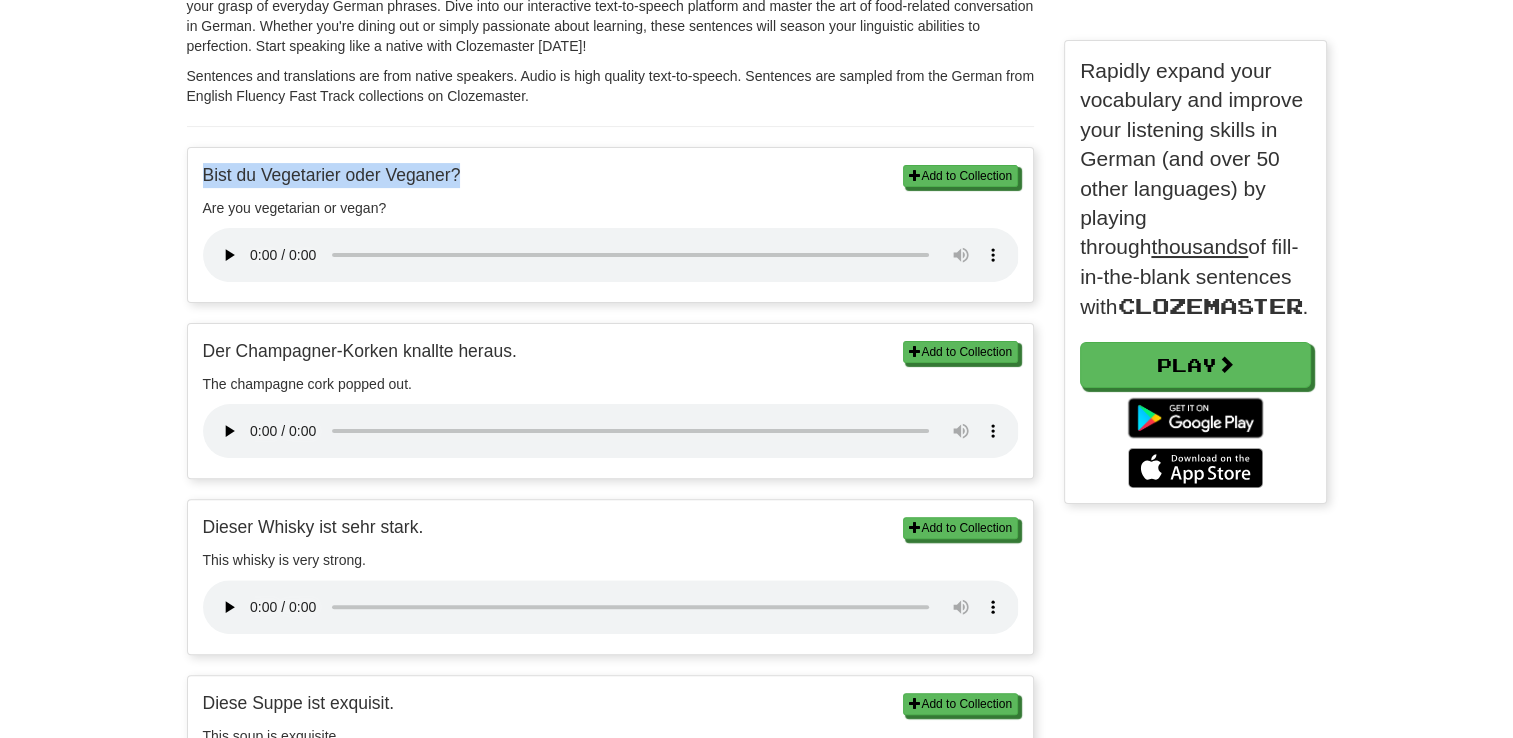 scroll, scrollTop: 496, scrollLeft: 0, axis: vertical 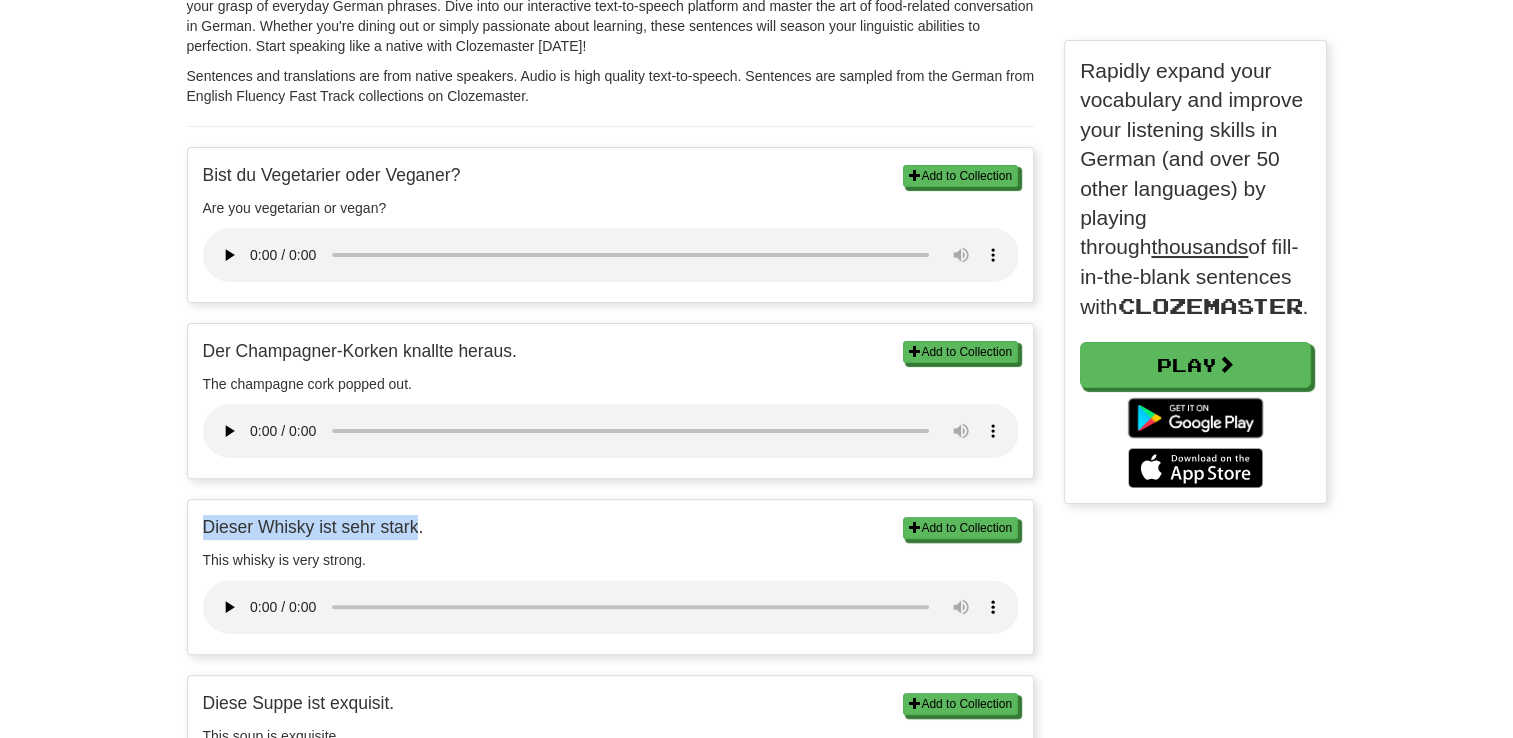 drag, startPoint x: 418, startPoint y: 528, endPoint x: 173, endPoint y: 530, distance: 245.00816 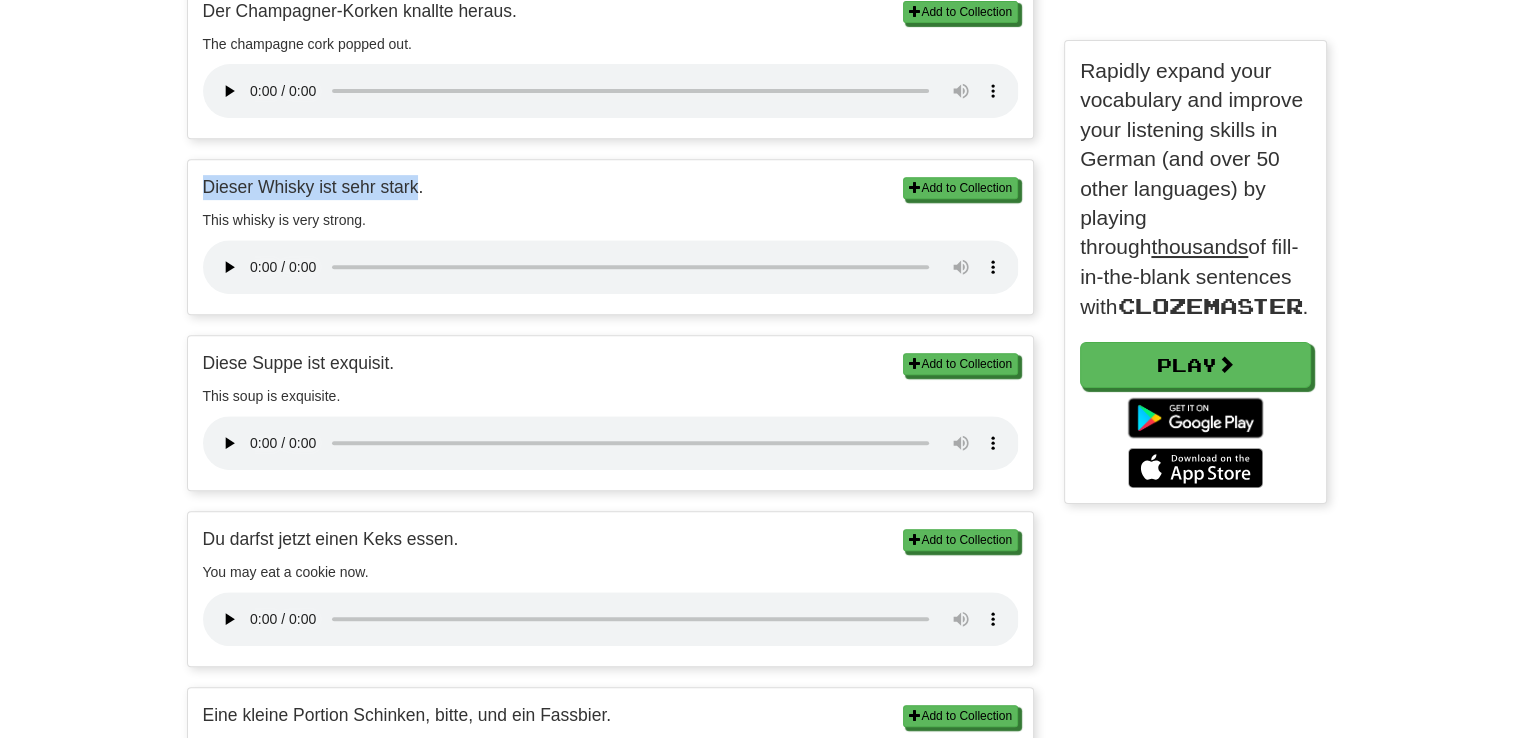 scroll, scrollTop: 836, scrollLeft: 0, axis: vertical 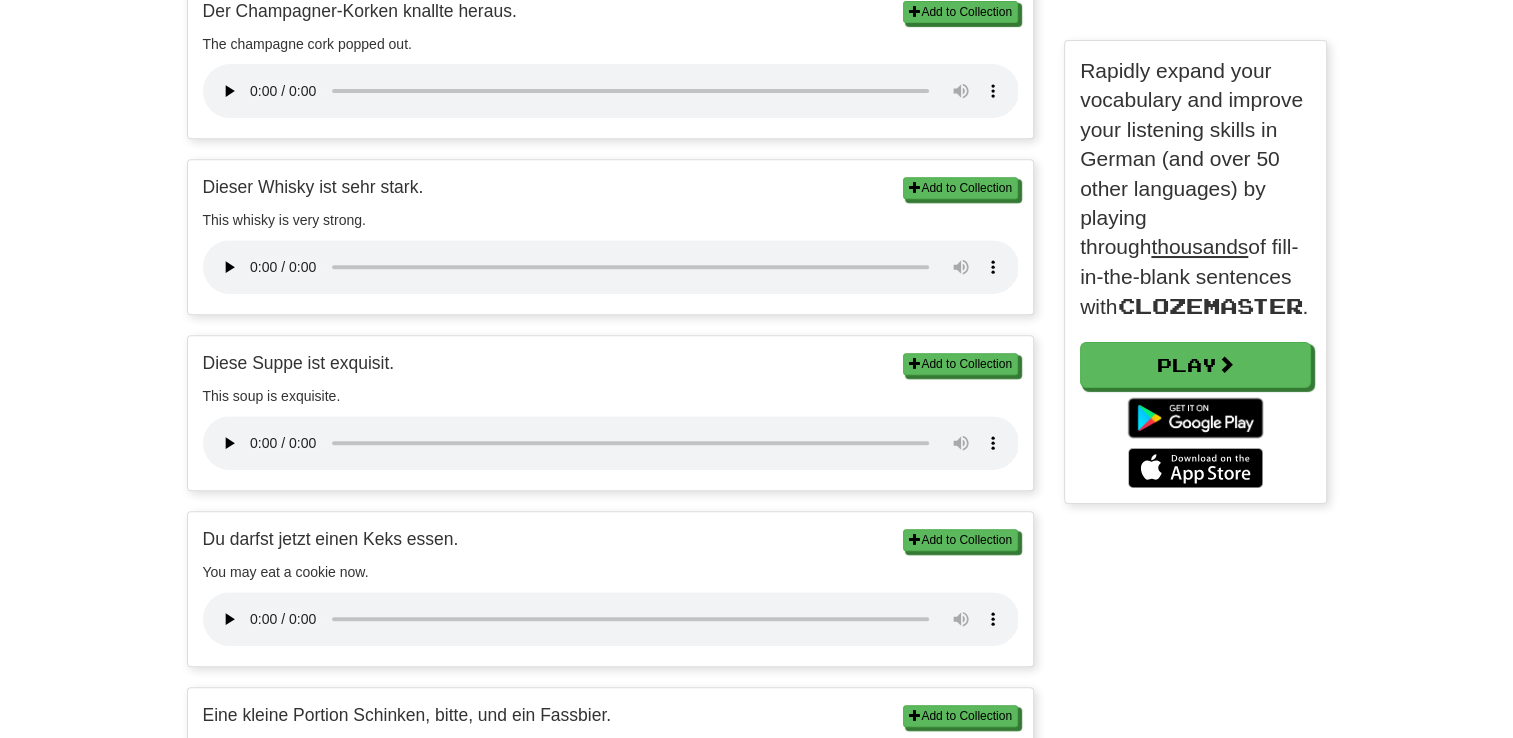 click on "This soup is exquisite." at bounding box center [611, 396] 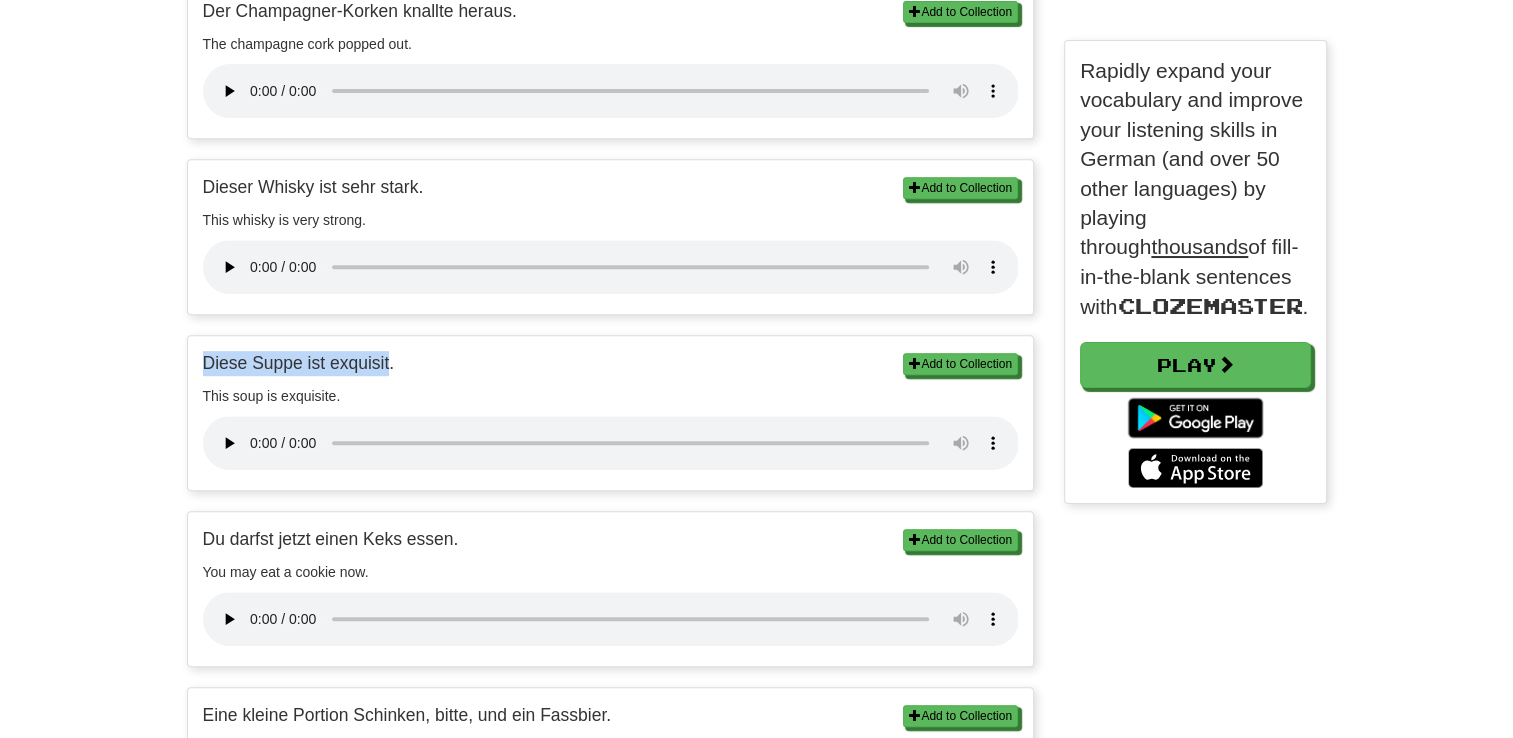 drag, startPoint x: 390, startPoint y: 361, endPoint x: 173, endPoint y: 364, distance: 217.02074 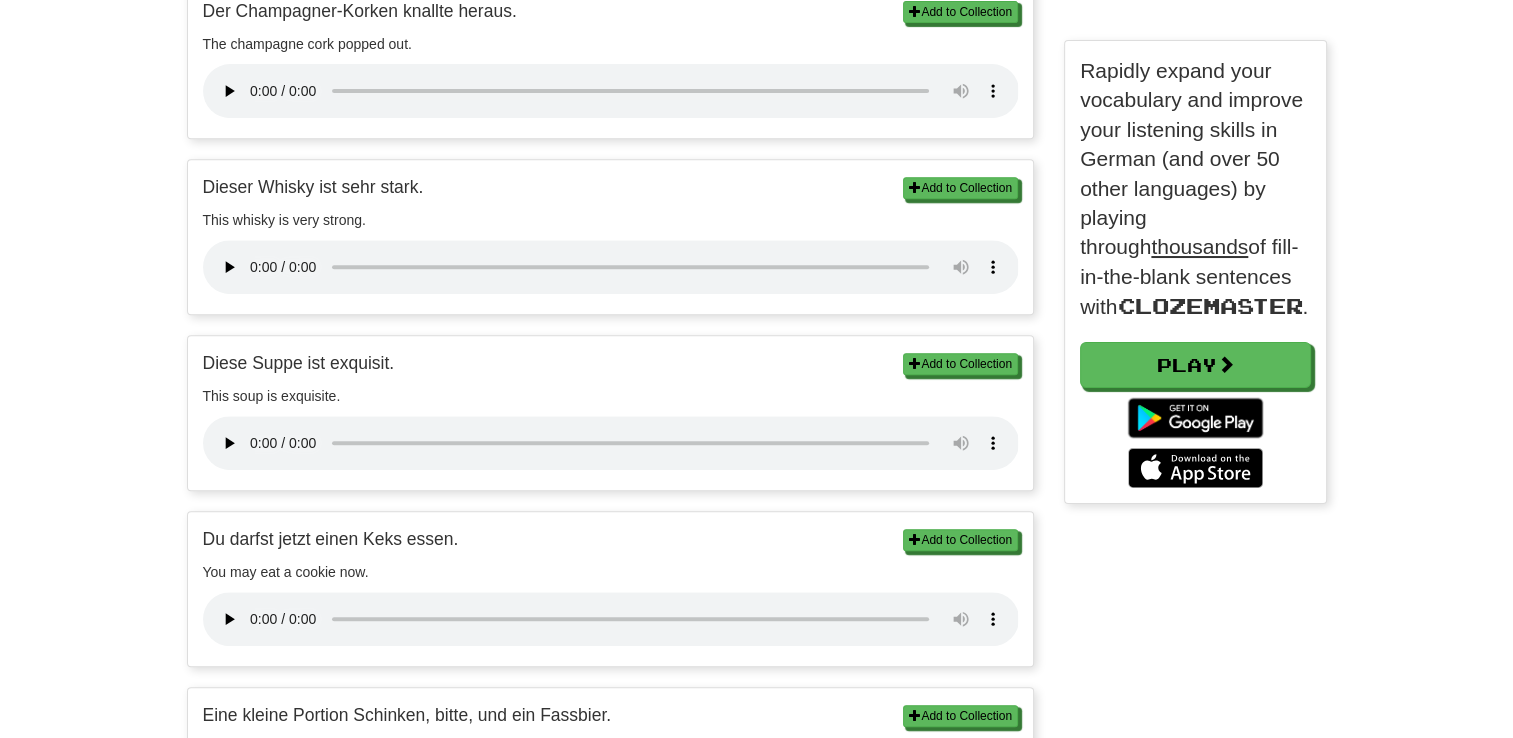 click on "Add to Collection
Dieser Whisky ist sehr stark.
This whisky is very strong.
Add to Collection" at bounding box center [611, 237] 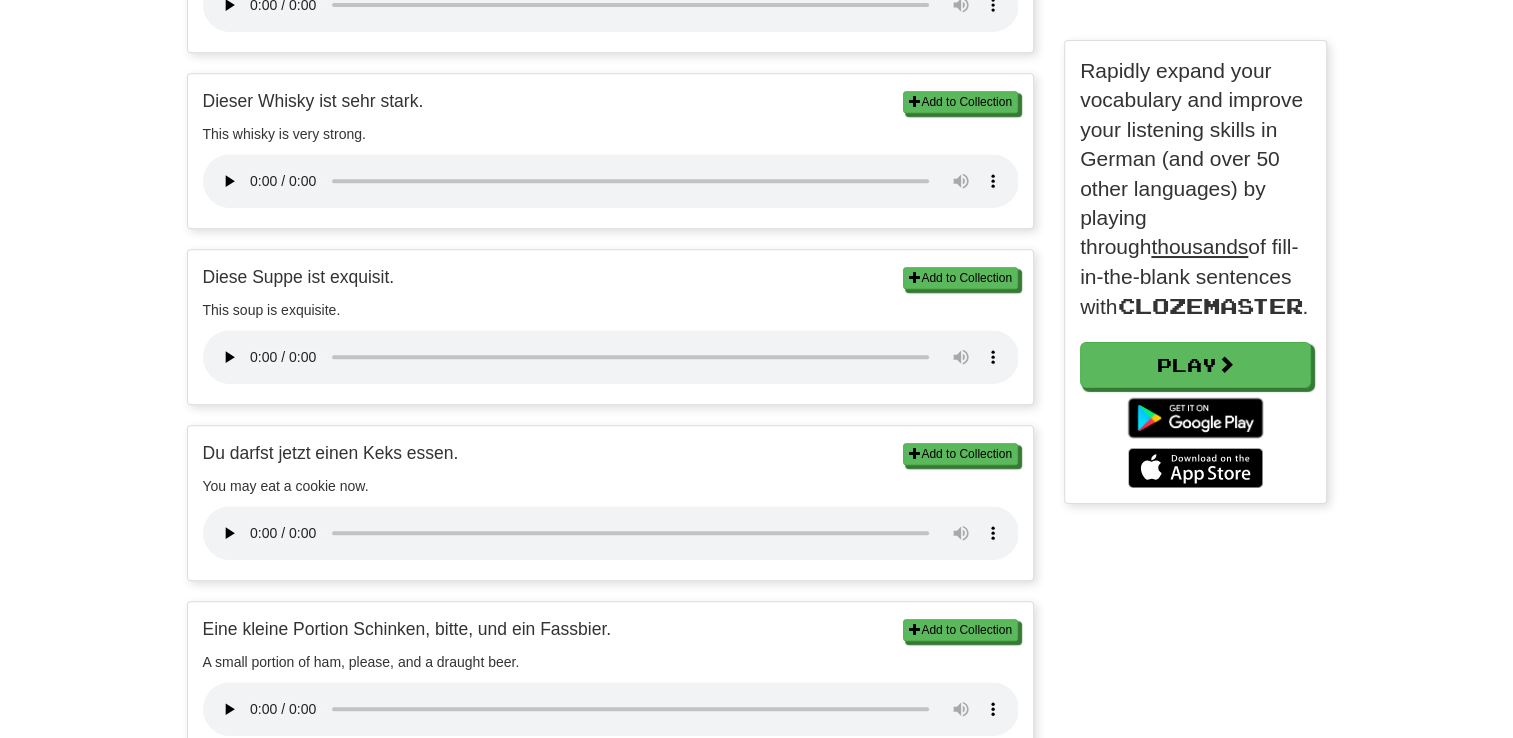 scroll, scrollTop: 920, scrollLeft: 0, axis: vertical 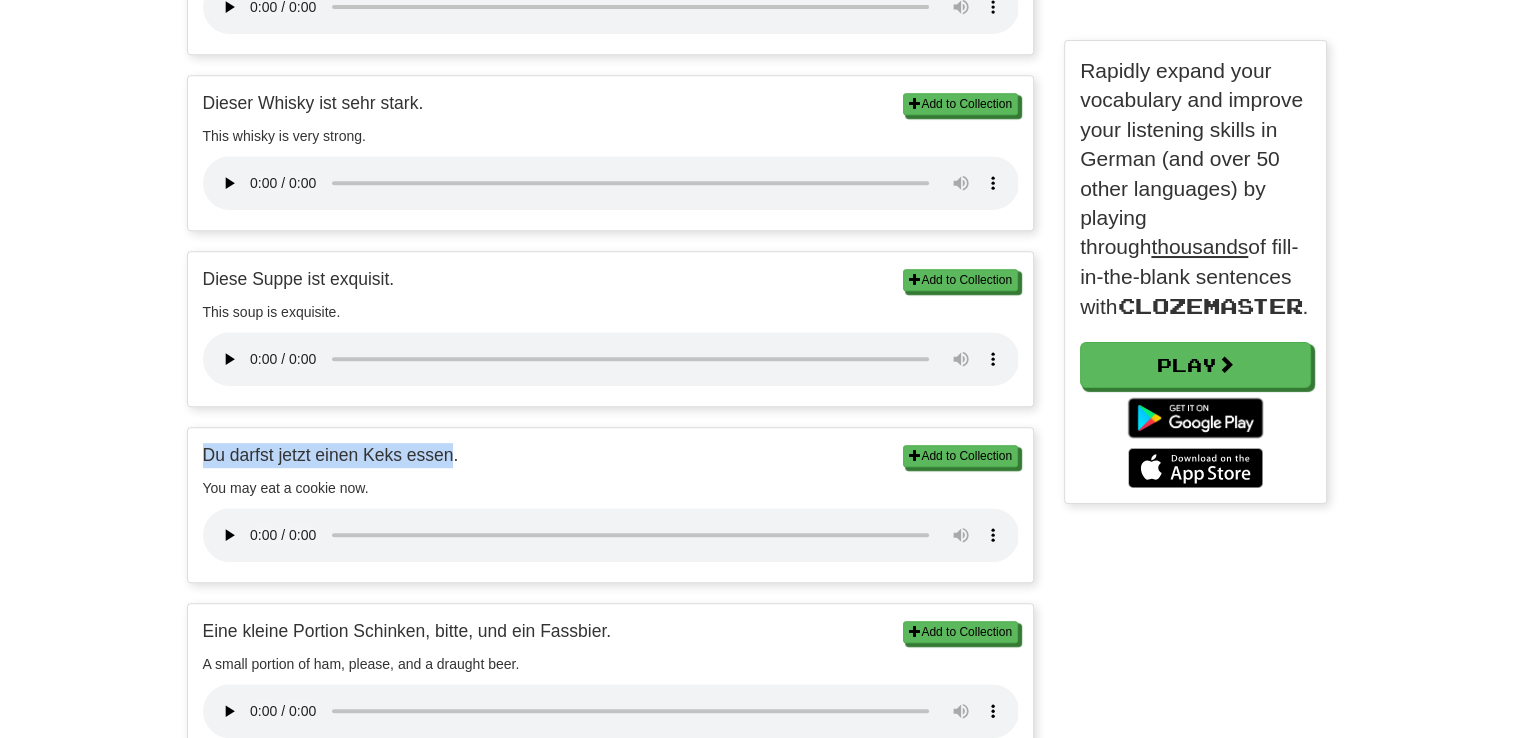 drag, startPoint x: 452, startPoint y: 450, endPoint x: 173, endPoint y: 450, distance: 279 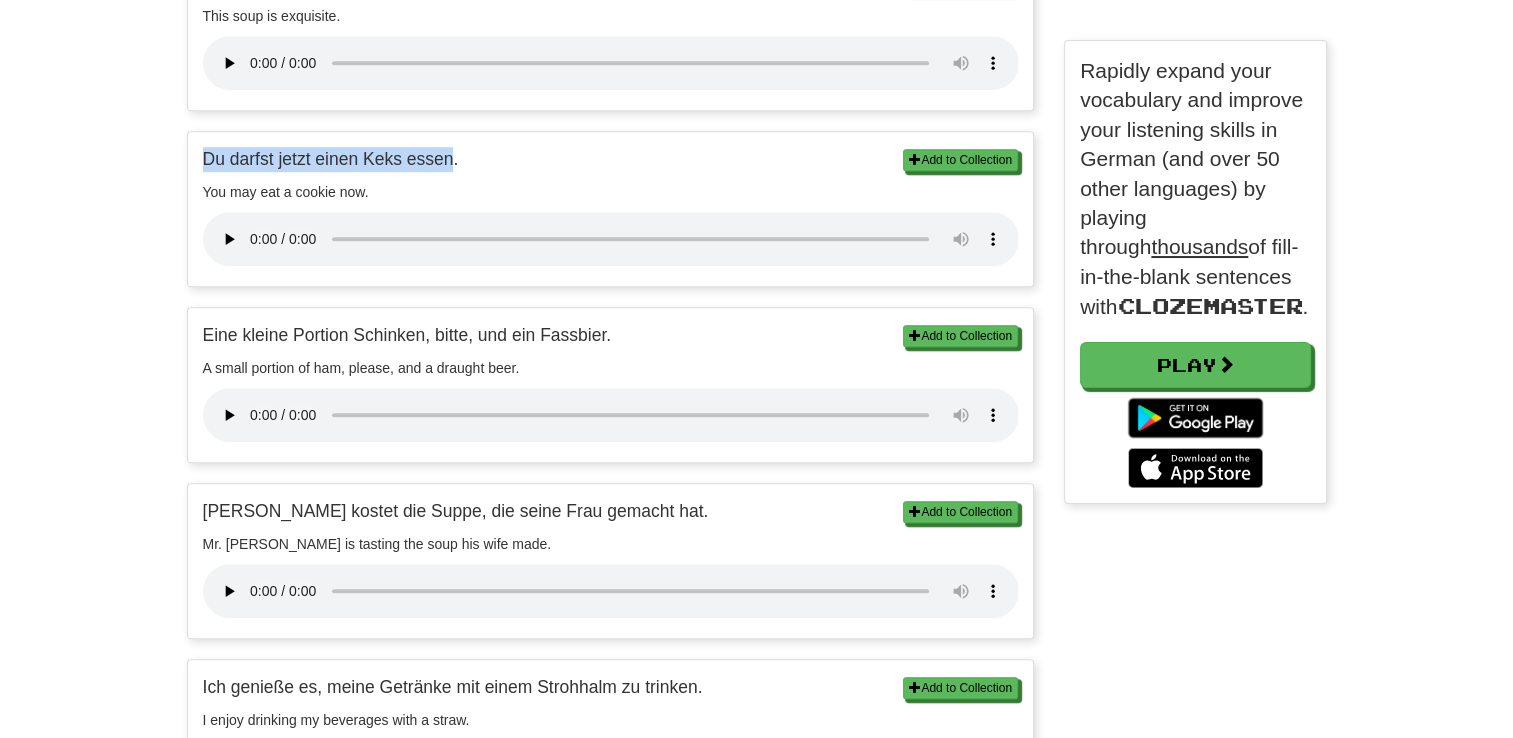 scroll, scrollTop: 1216, scrollLeft: 0, axis: vertical 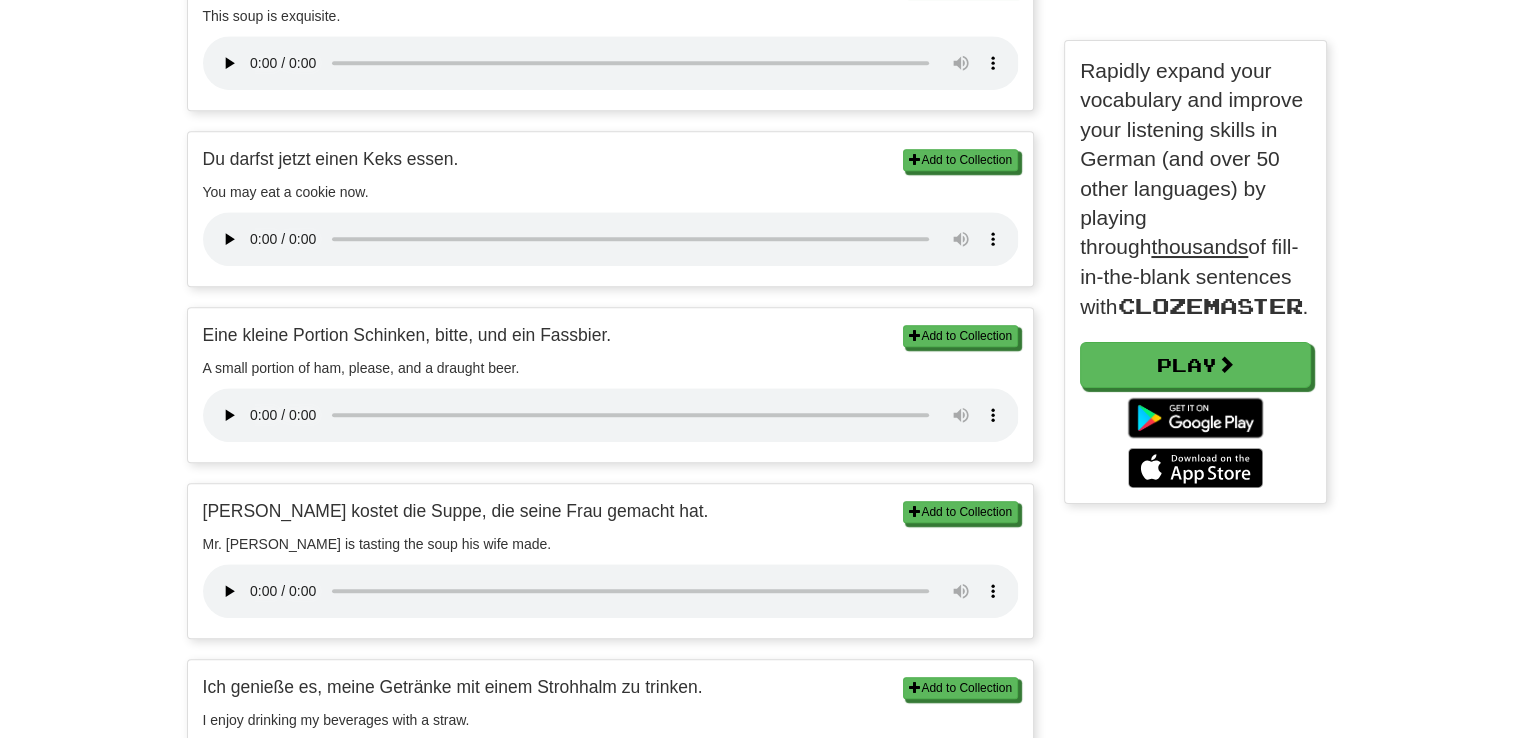 click on "Eine kleine Portion Schinken, bitte, und ein Fassbier." at bounding box center [611, 335] 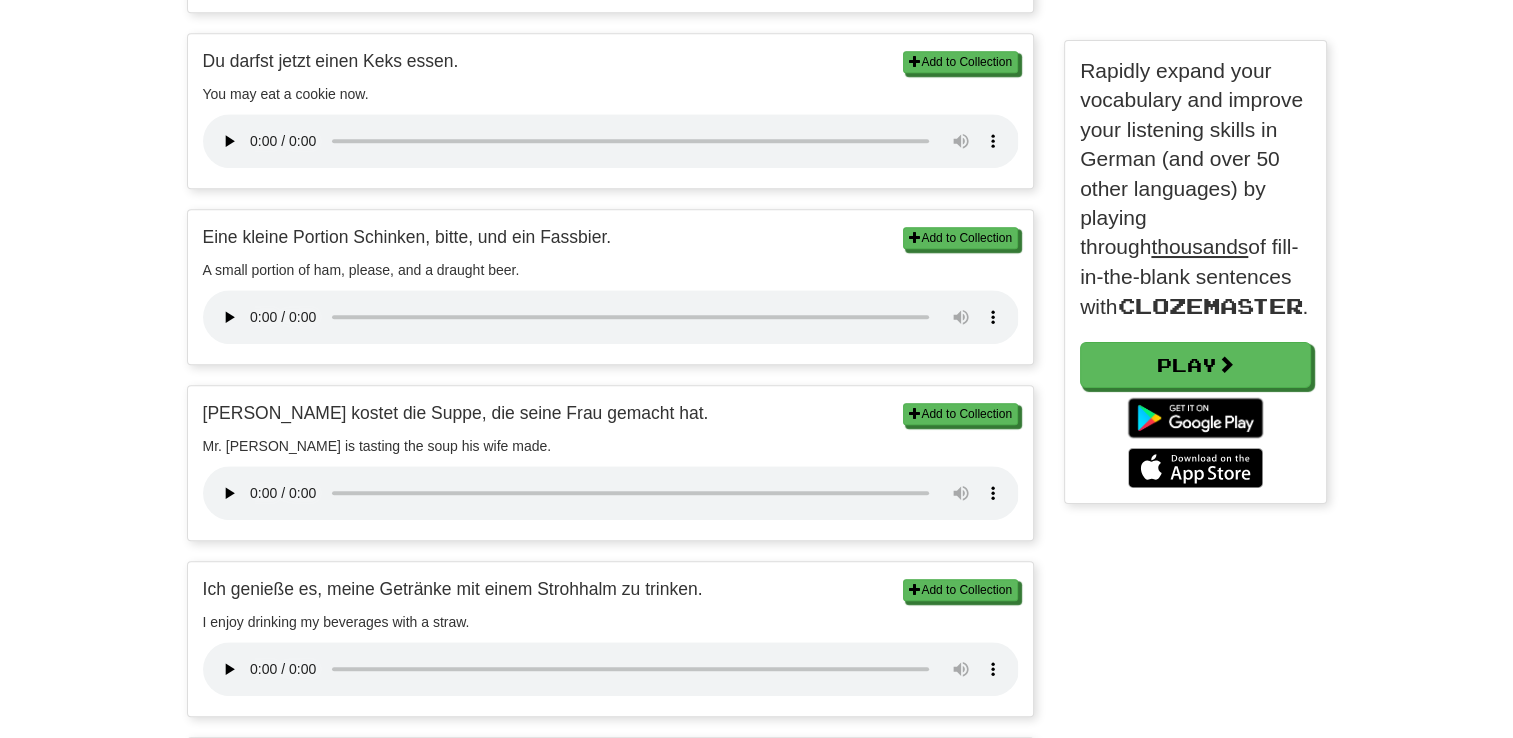 scroll, scrollTop: 1320, scrollLeft: 0, axis: vertical 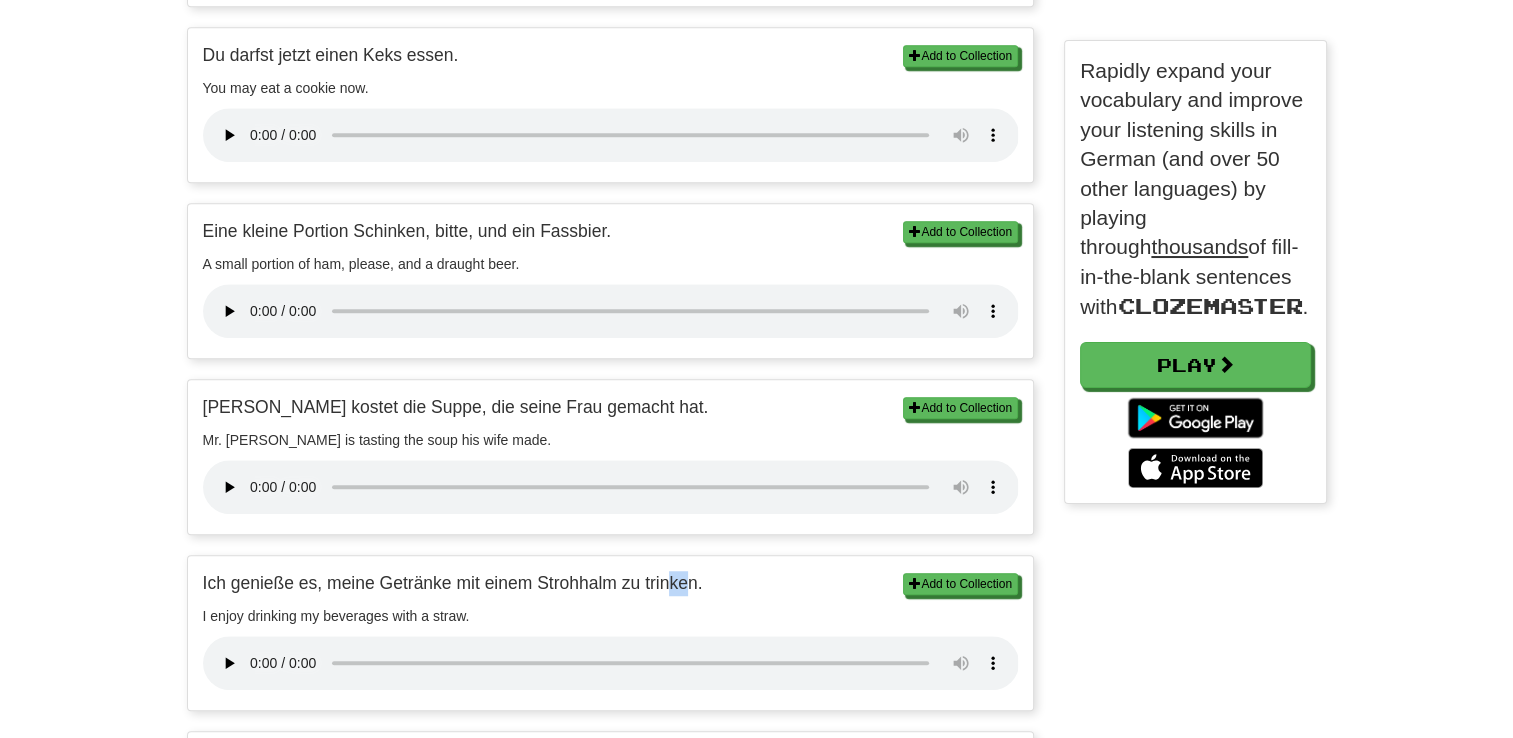 drag, startPoint x: 691, startPoint y: 582, endPoint x: 669, endPoint y: 582, distance: 22 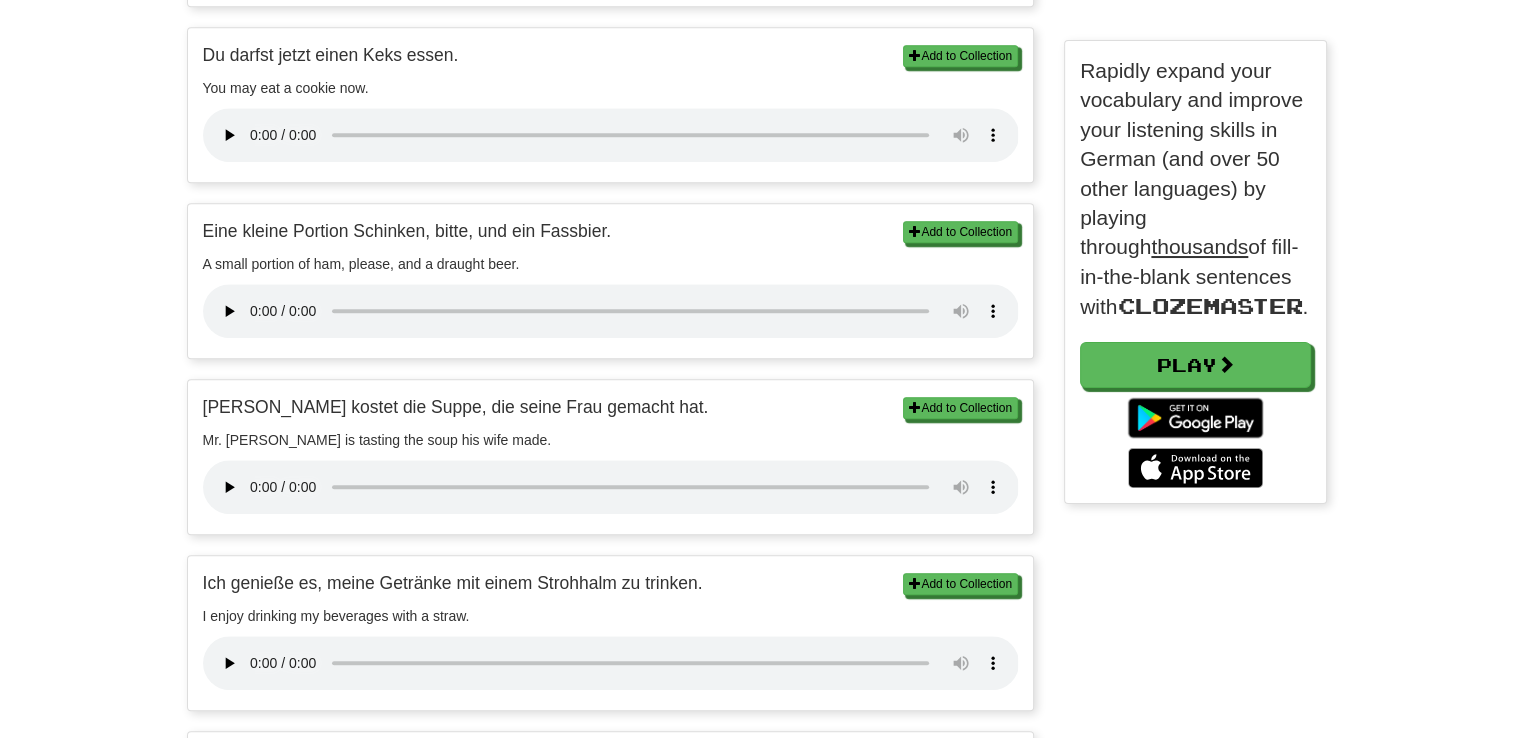 drag, startPoint x: 669, startPoint y: 582, endPoint x: 712, endPoint y: 583, distance: 43.011627 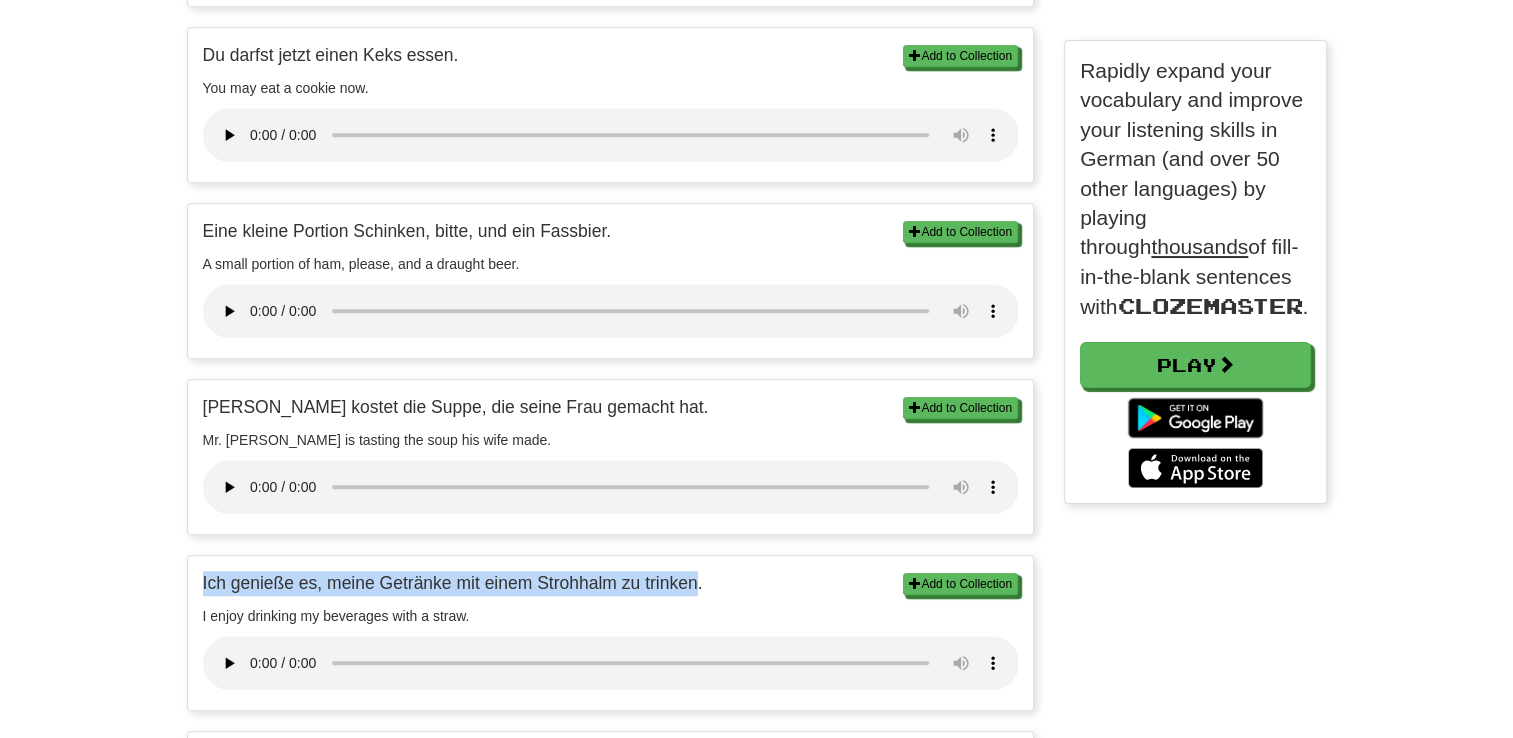 drag, startPoint x: 694, startPoint y: 582, endPoint x: 177, endPoint y: 588, distance: 517.0348 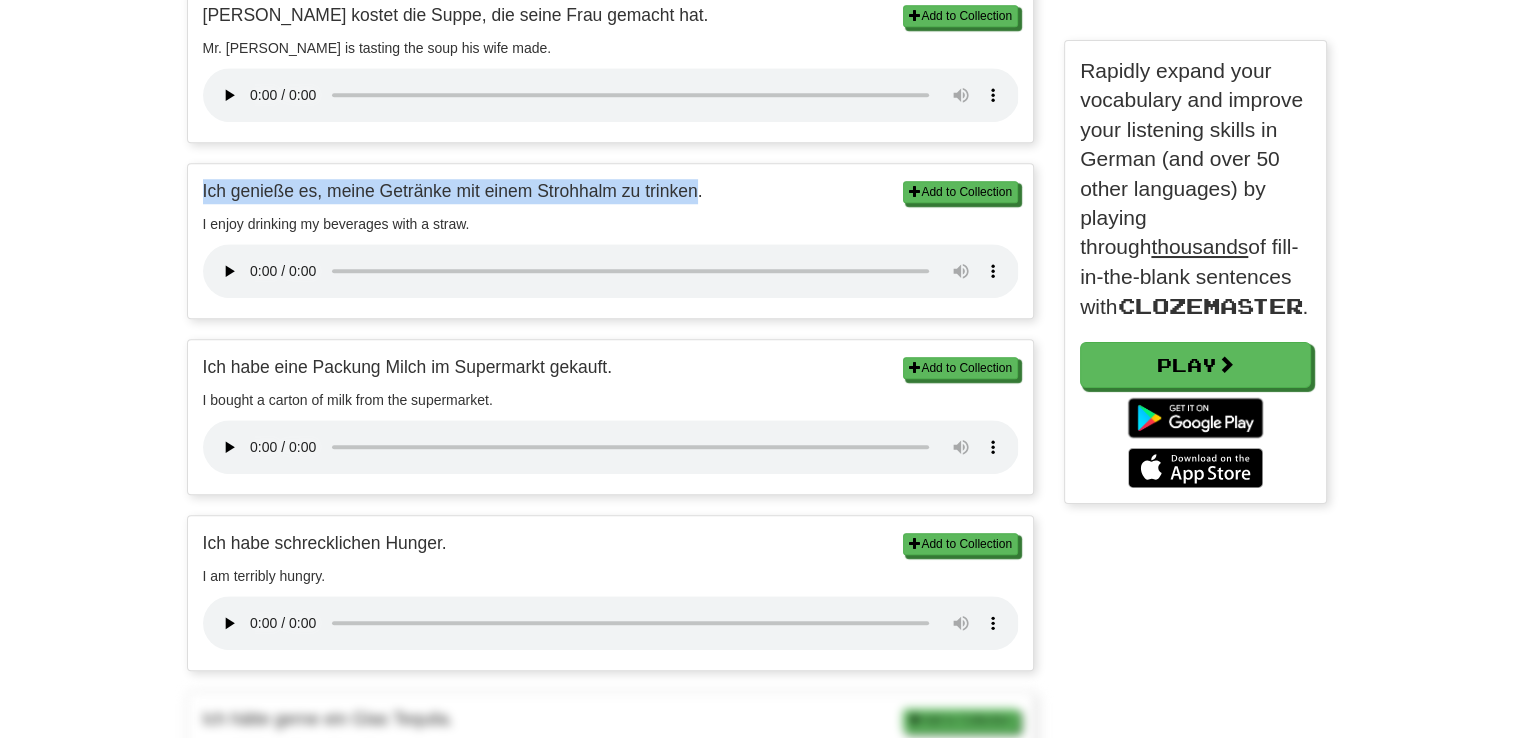scroll, scrollTop: 1724, scrollLeft: 0, axis: vertical 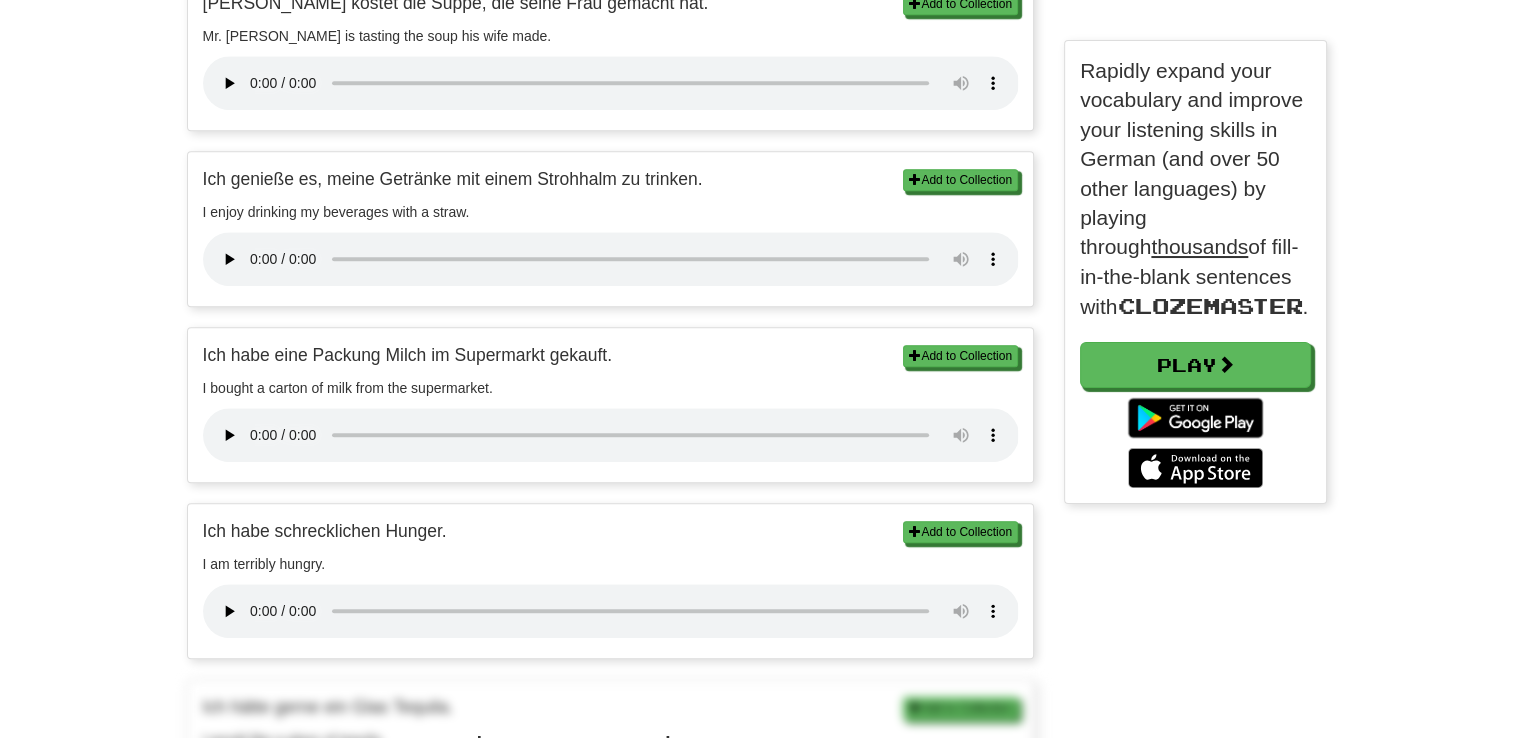 click on "Ich habe eine Packung Milch im Supermarkt gekauft." at bounding box center (611, 355) 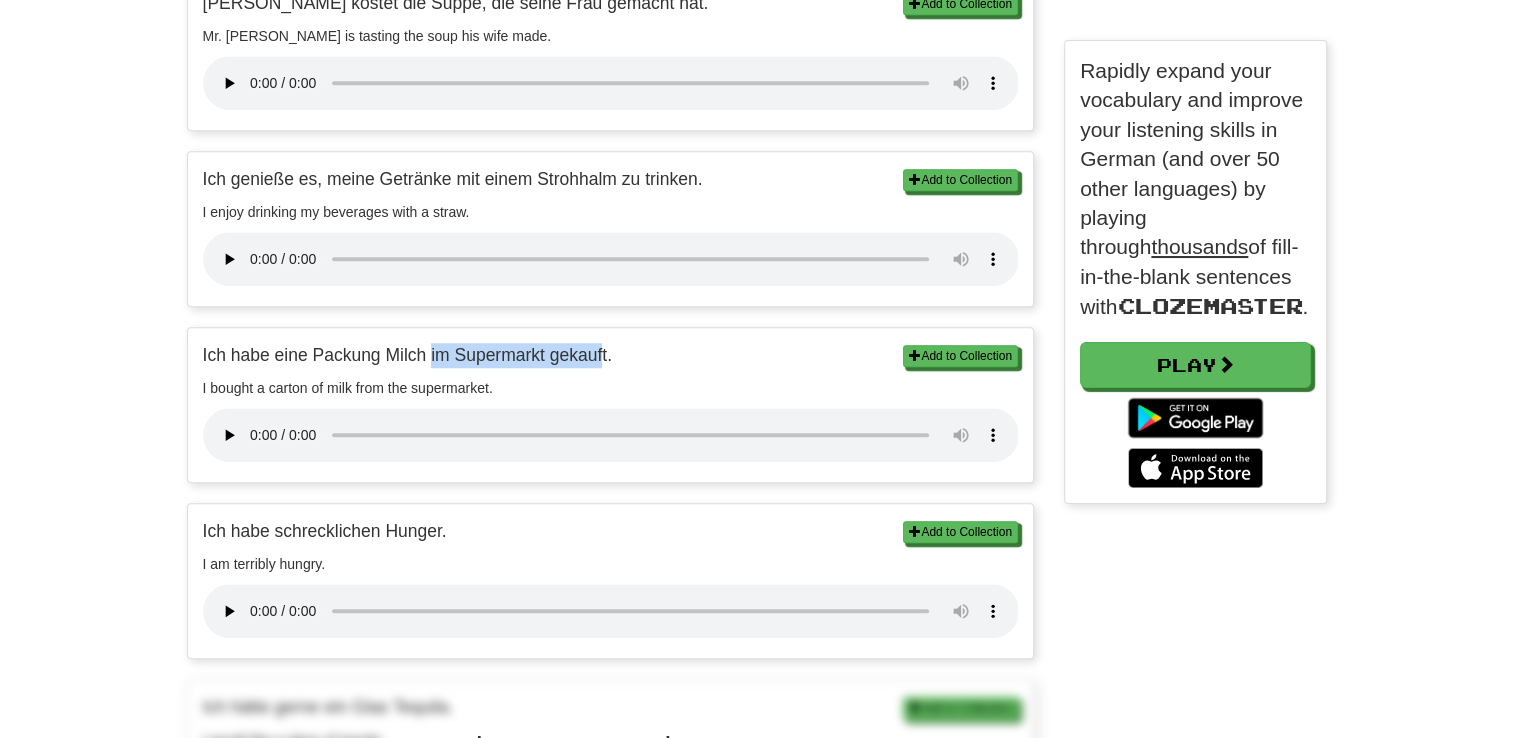 drag, startPoint x: 604, startPoint y: 352, endPoint x: 444, endPoint y: 324, distance: 162.43152 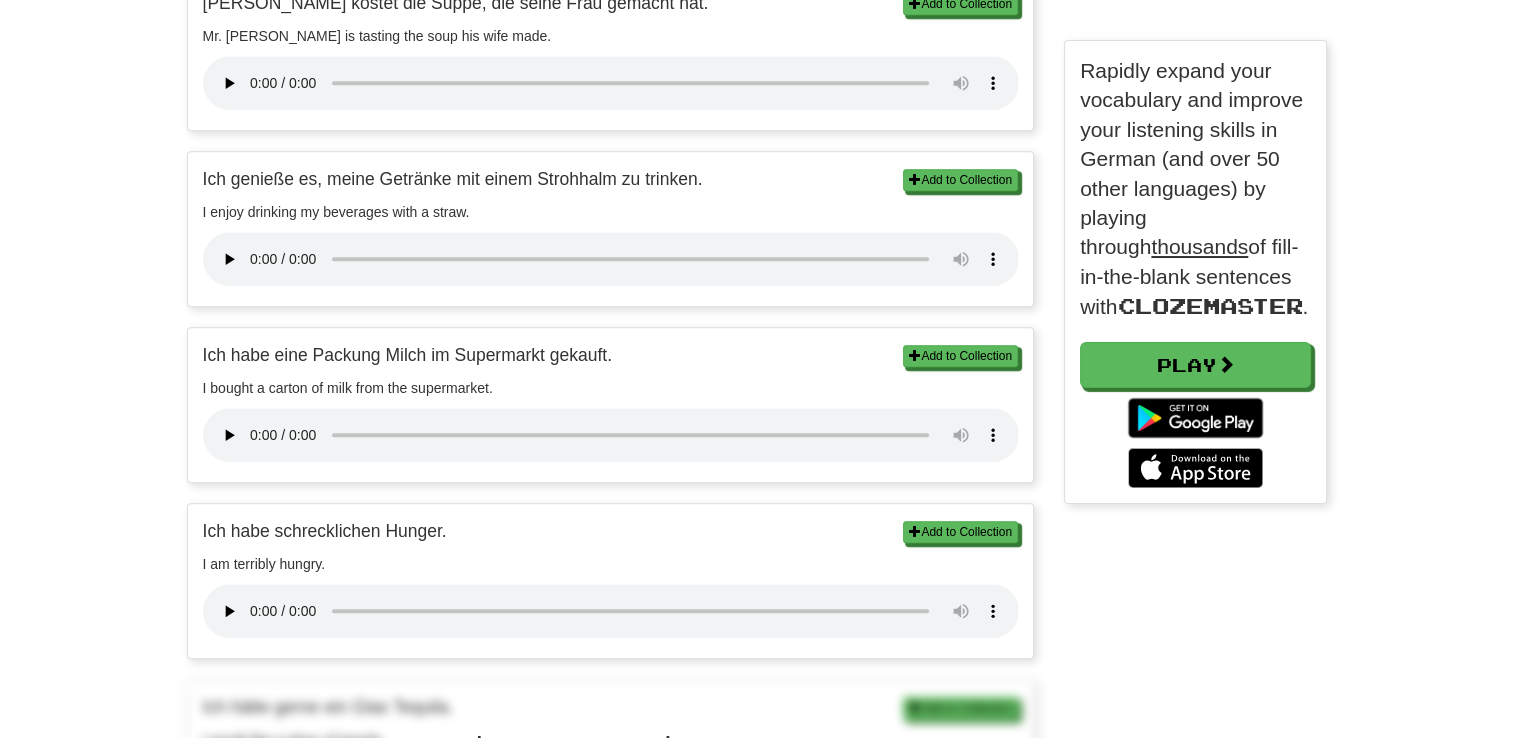 drag, startPoint x: 444, startPoint y: 324, endPoint x: 652, endPoint y: 380, distance: 215.40659 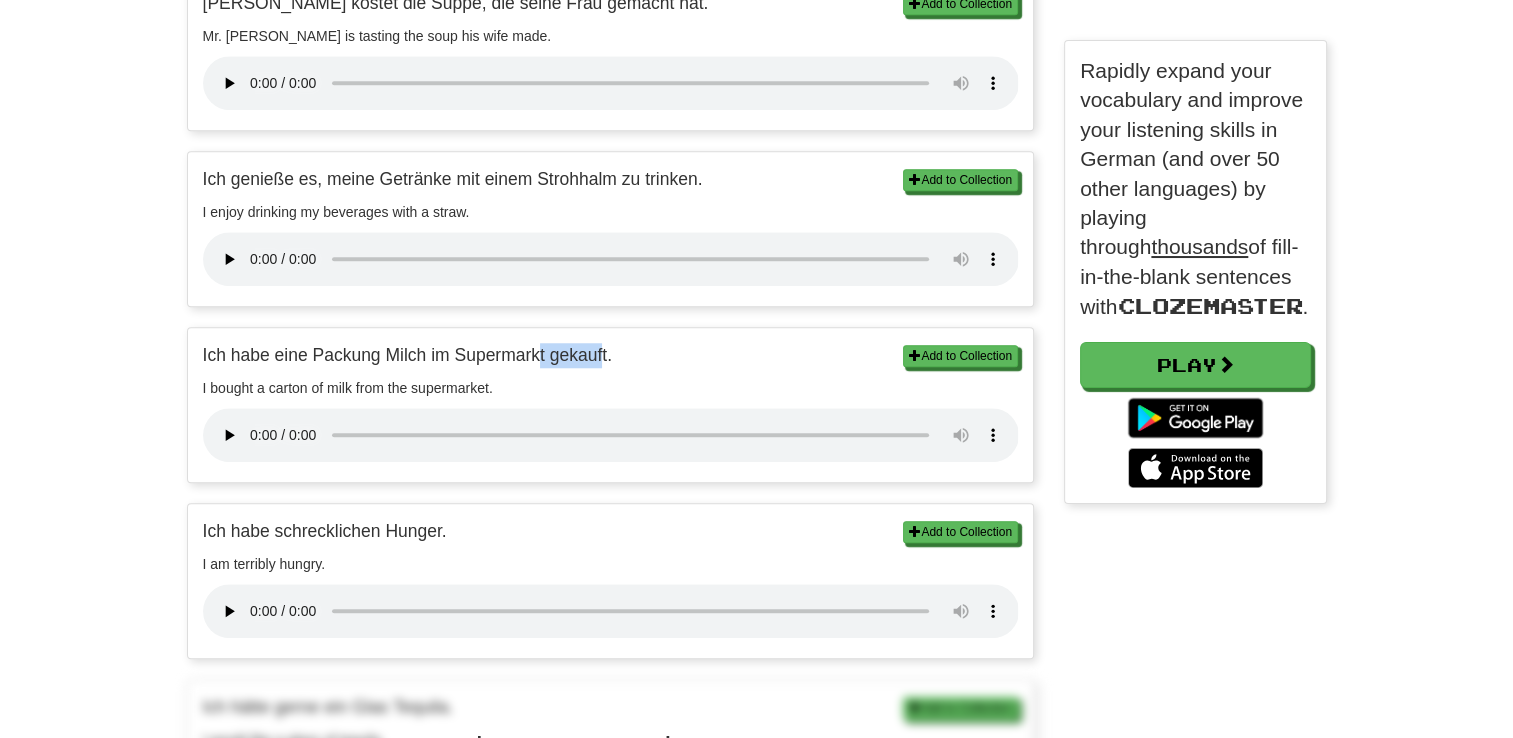 drag, startPoint x: 604, startPoint y: 353, endPoint x: 544, endPoint y: 346, distance: 60.40695 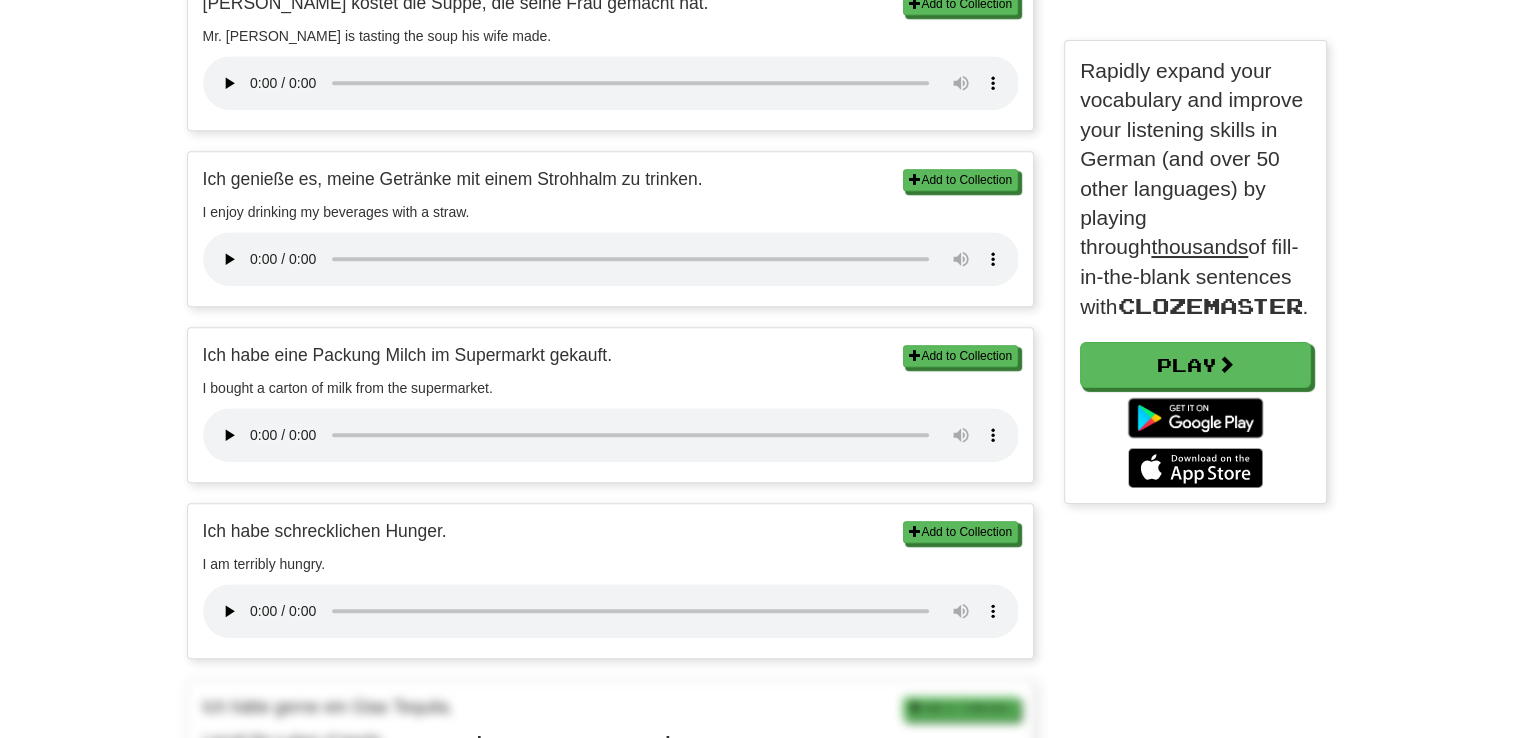 drag, startPoint x: 544, startPoint y: 346, endPoint x: 624, endPoint y: 361, distance: 81.394104 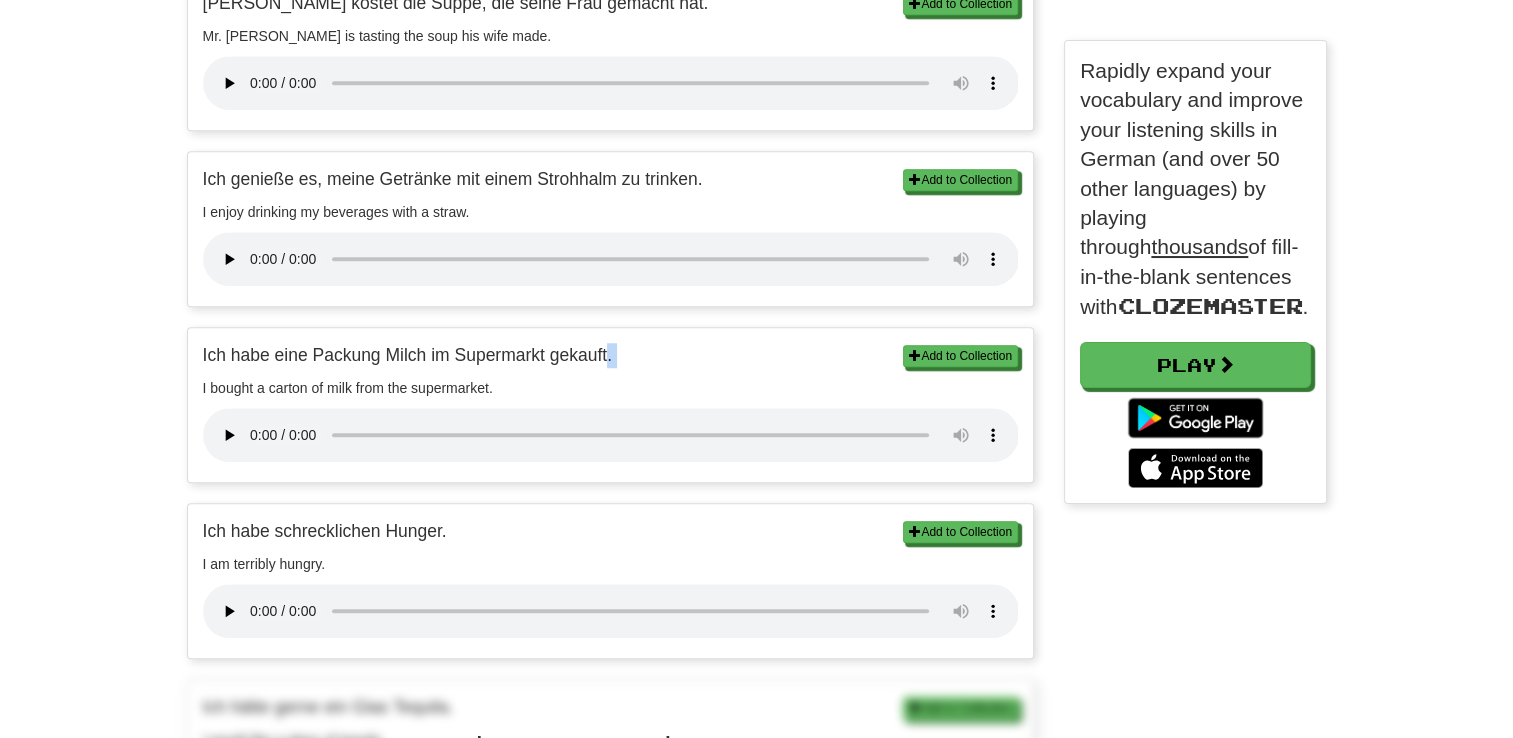 drag, startPoint x: 605, startPoint y: 352, endPoint x: 164, endPoint y: 370, distance: 441.3672 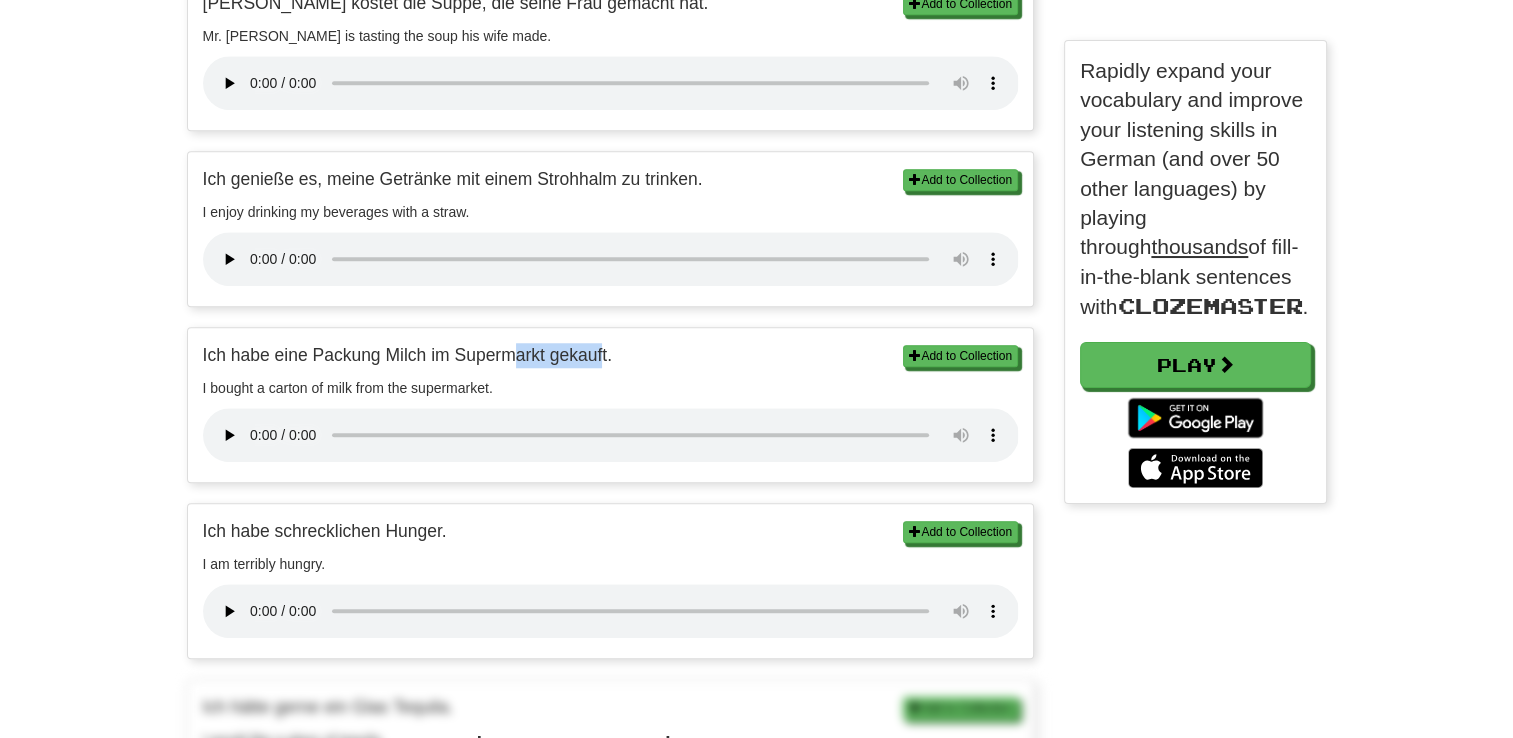 drag, startPoint x: 604, startPoint y: 354, endPoint x: 516, endPoint y: 350, distance: 88.09086 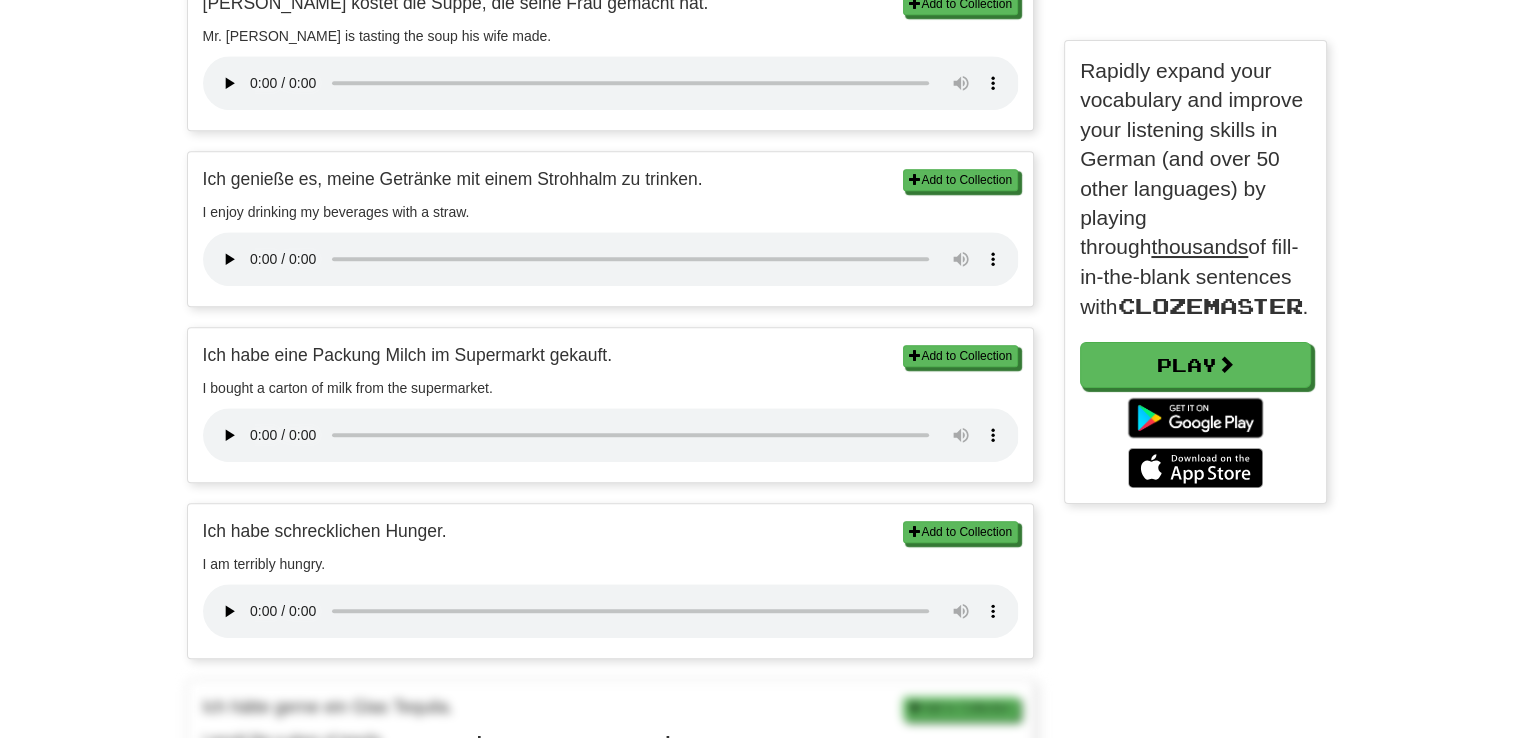 drag, startPoint x: 516, startPoint y: 350, endPoint x: 685, endPoint y: 371, distance: 170.29973 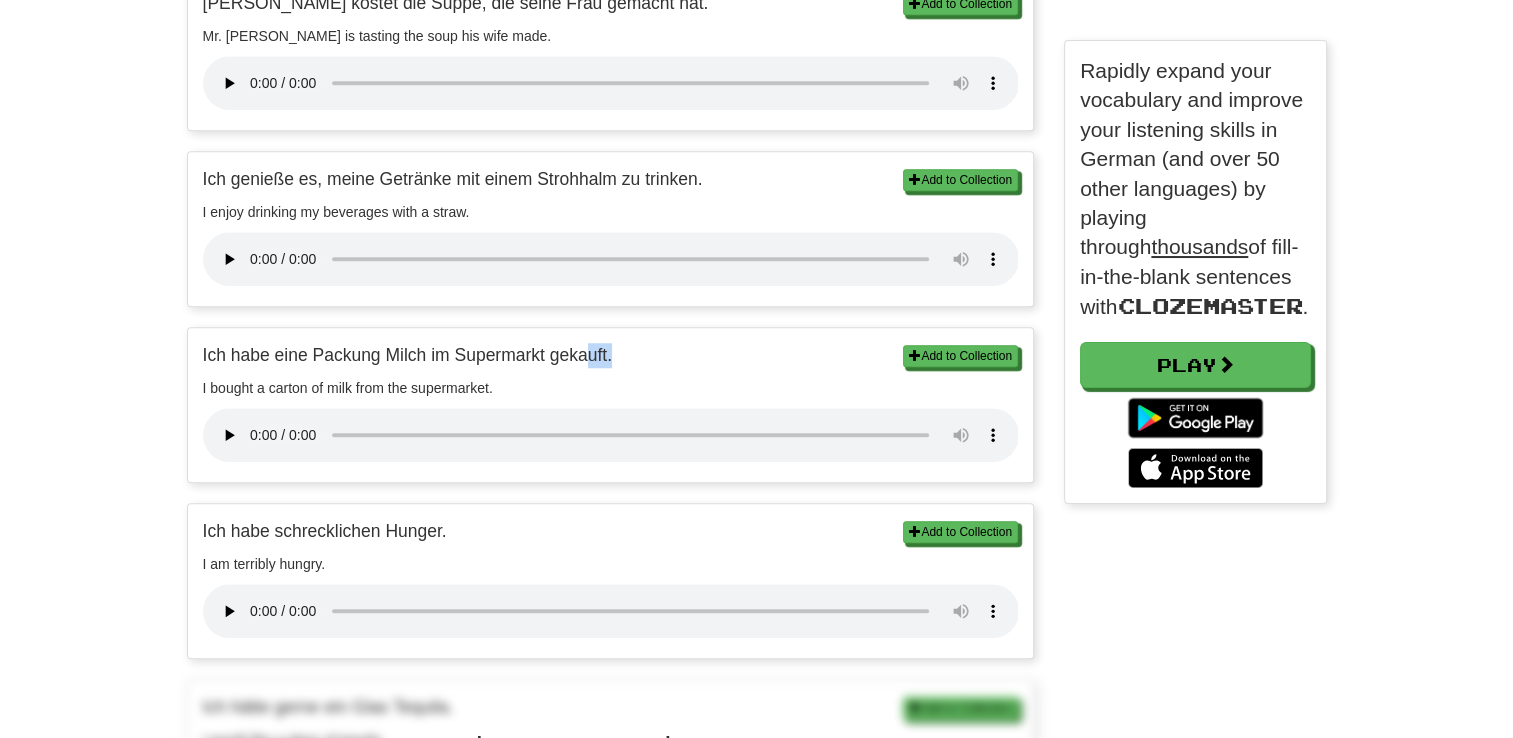 drag, startPoint x: 612, startPoint y: 354, endPoint x: 594, endPoint y: 350, distance: 18.439089 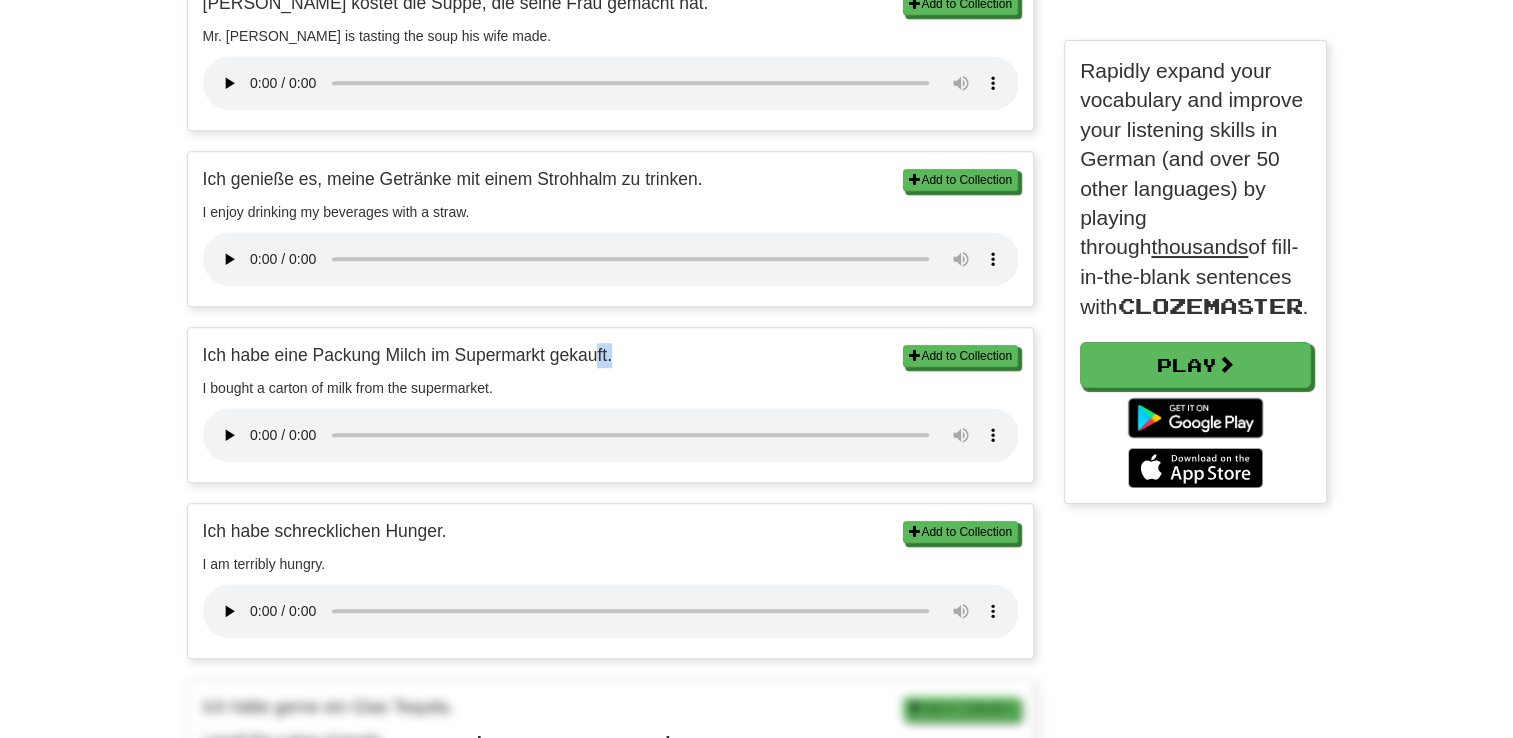 drag, startPoint x: 594, startPoint y: 350, endPoint x: 660, endPoint y: 368, distance: 68.41052 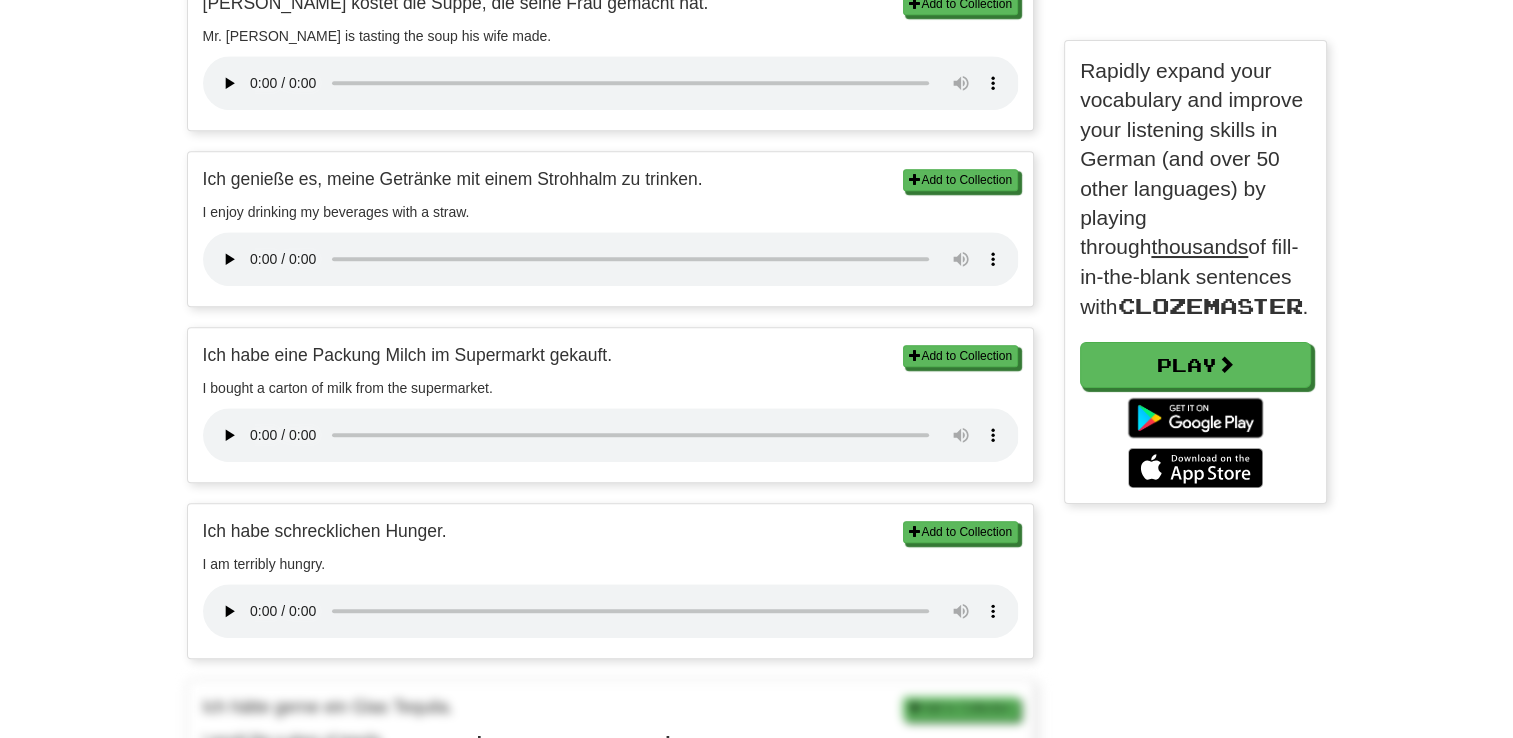 click on "Add to Collection
Ich habe eine Packung Milch im Supermarkt gekauft.
I bought a carton of milk from the supermarket.
Add to Collection" at bounding box center (611, 405) 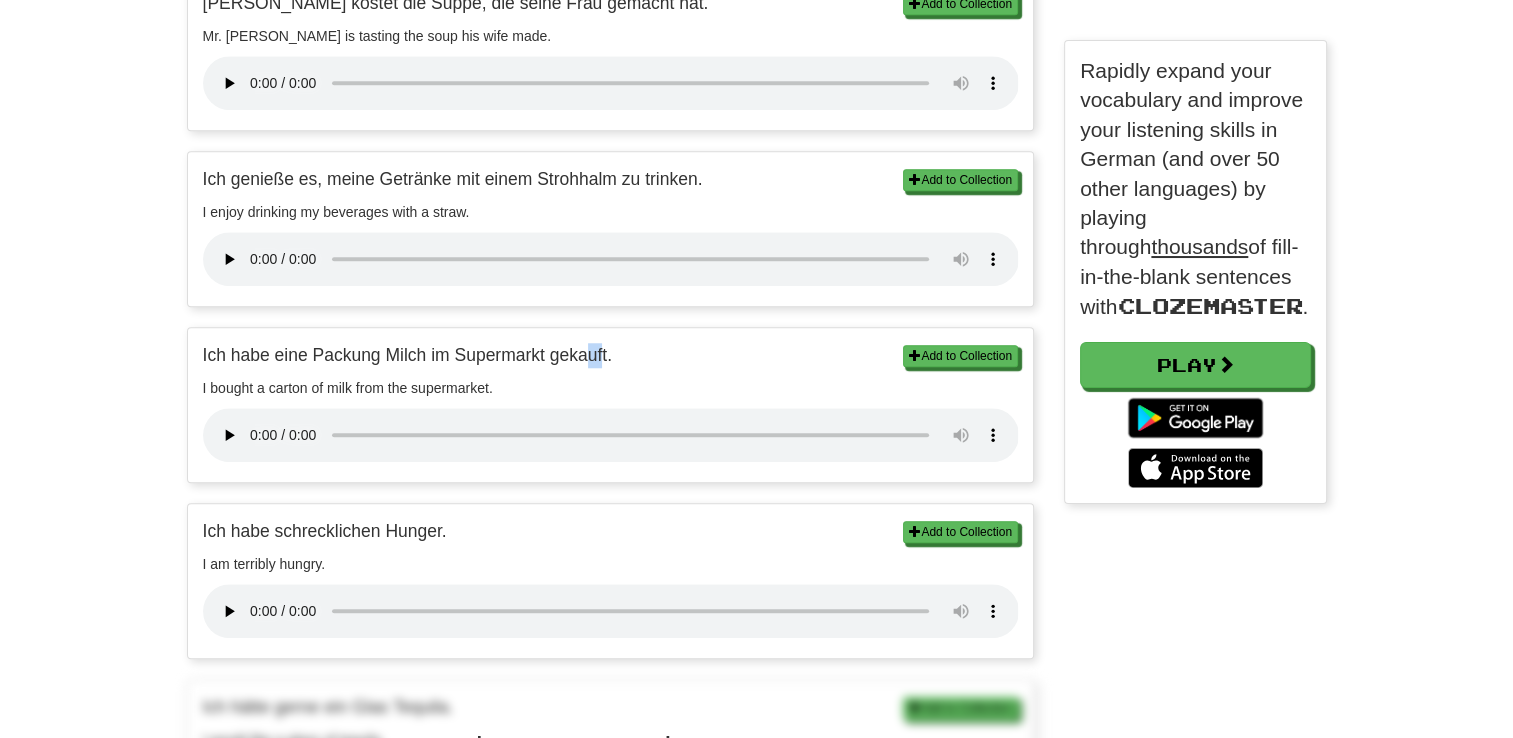 drag, startPoint x: 603, startPoint y: 351, endPoint x: 592, endPoint y: 352, distance: 11.045361 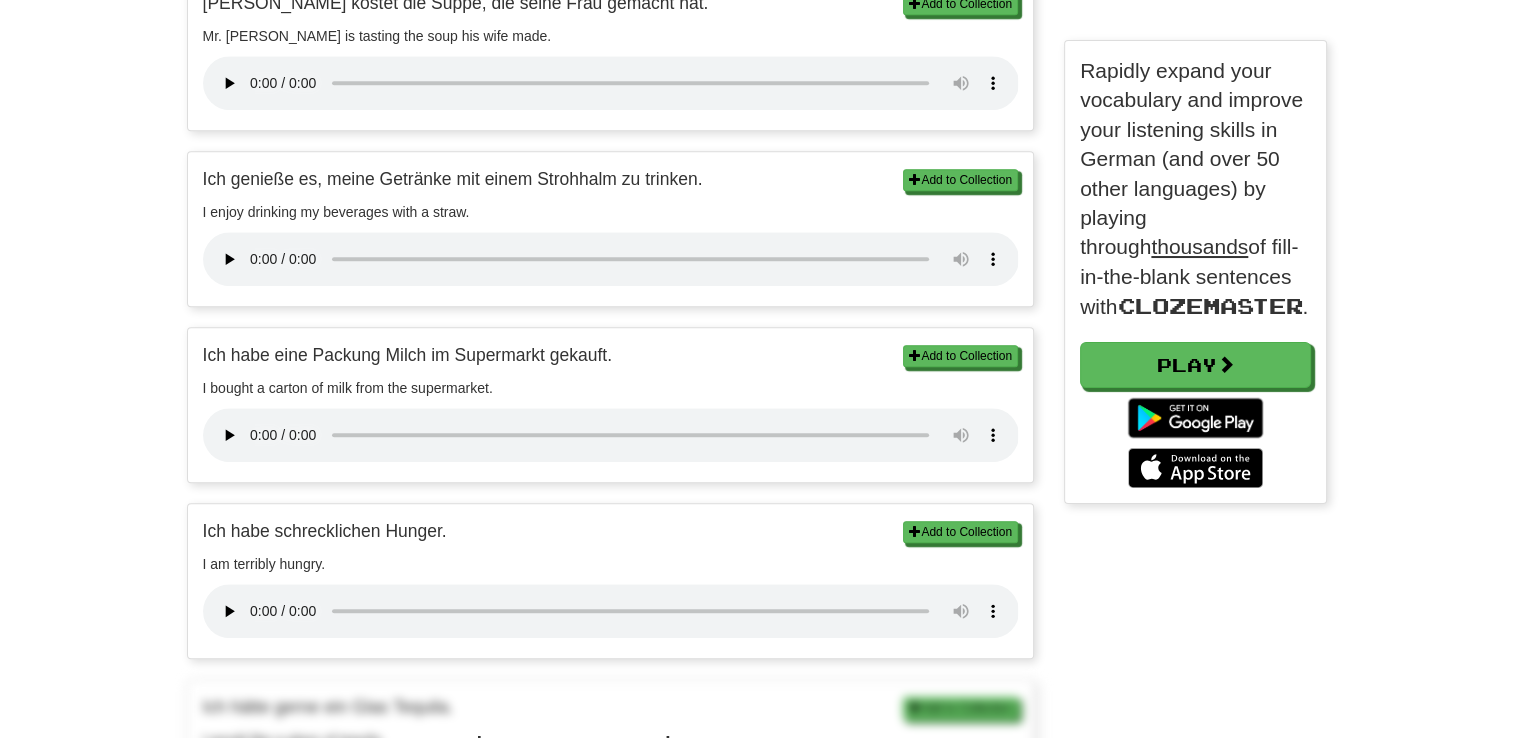 drag, startPoint x: 592, startPoint y: 352, endPoint x: 638, endPoint y: 353, distance: 46.010868 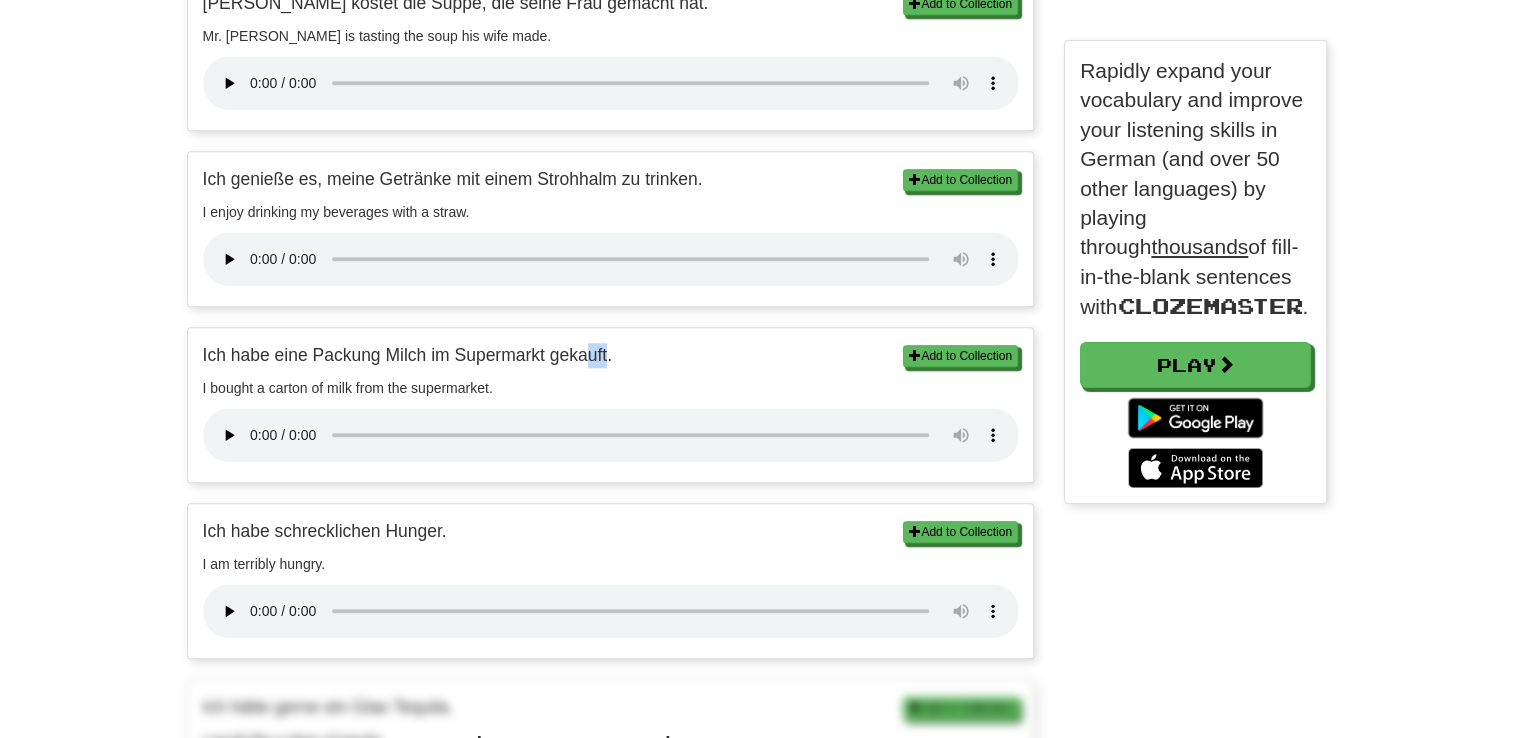 drag, startPoint x: 605, startPoint y: 354, endPoint x: 586, endPoint y: 350, distance: 19.416489 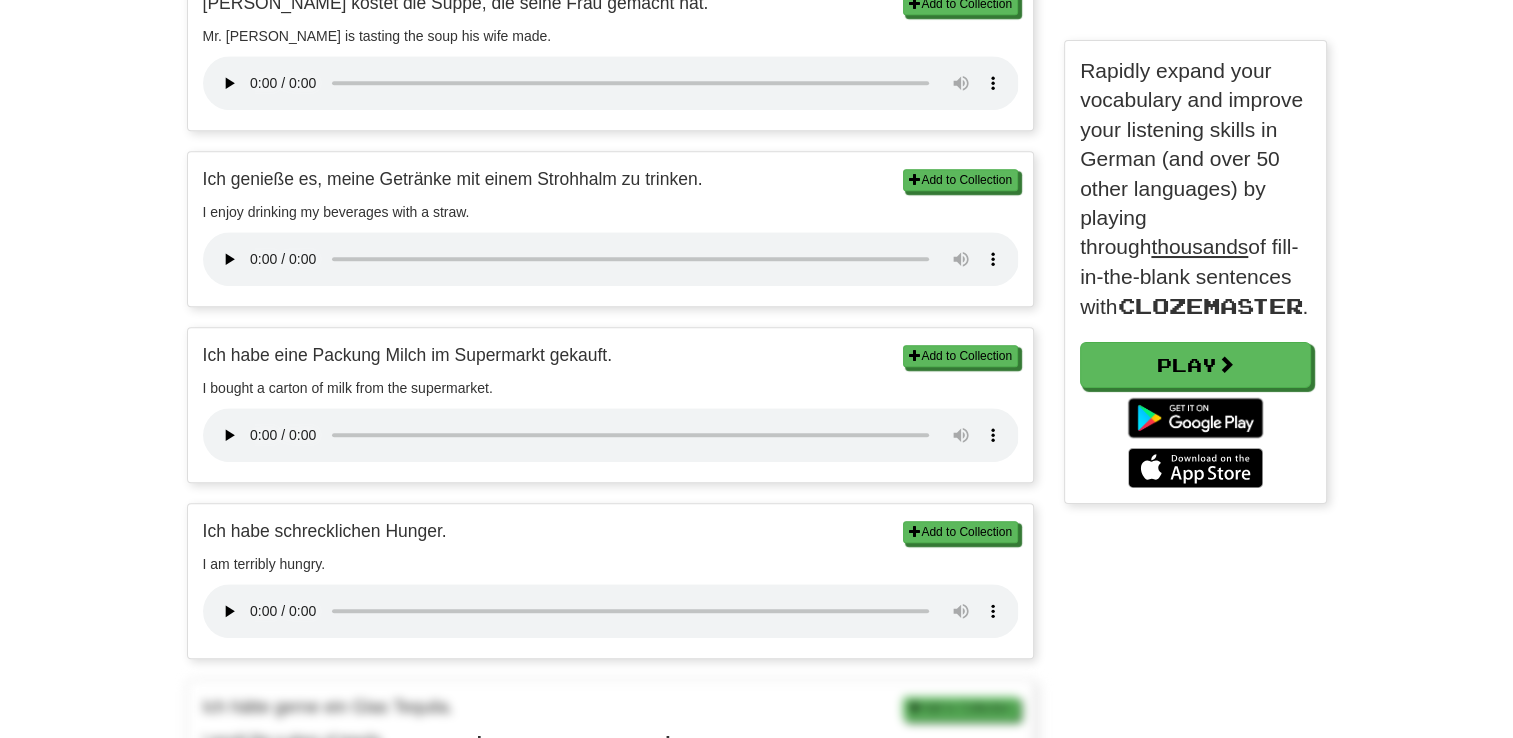 drag, startPoint x: 586, startPoint y: 350, endPoint x: 644, endPoint y: 347, distance: 58.077534 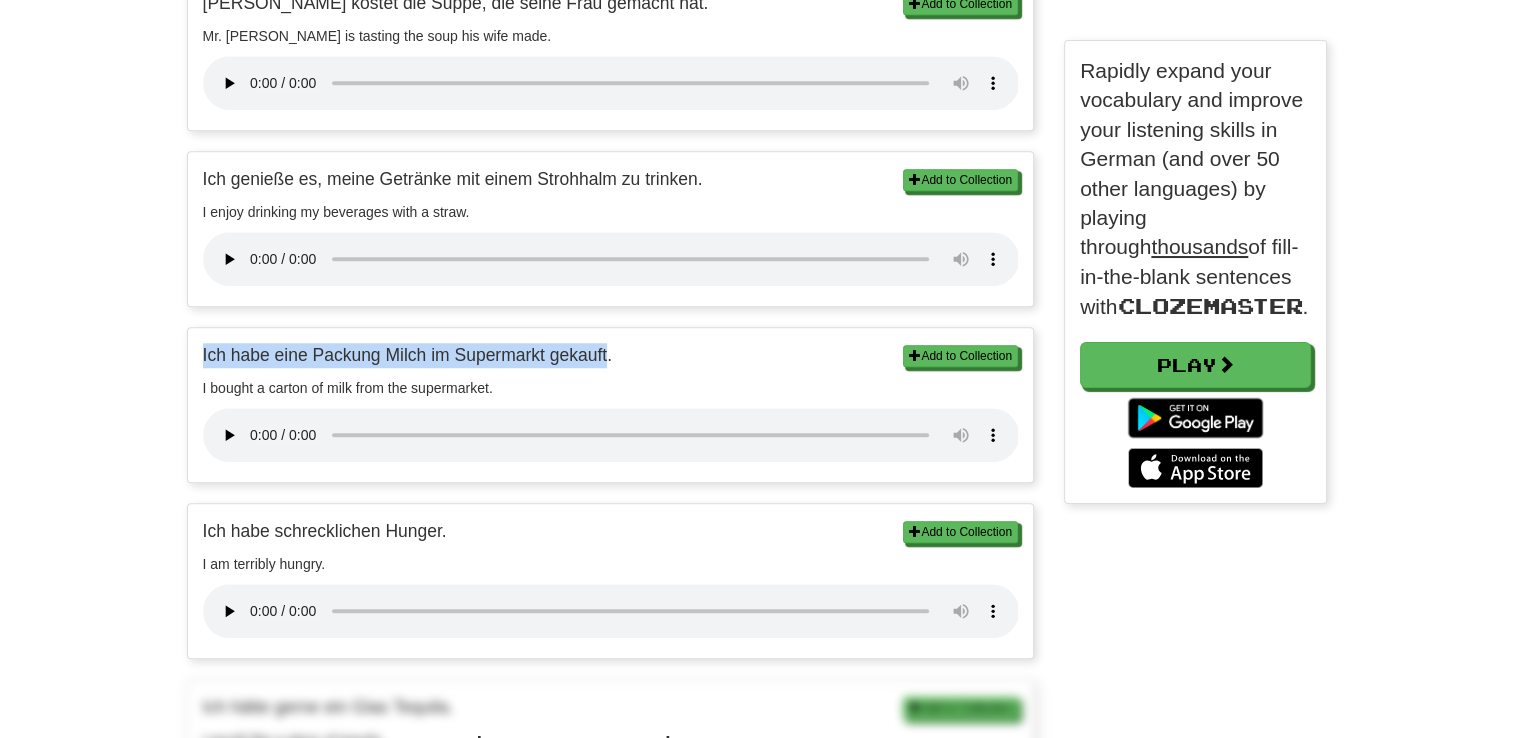 drag, startPoint x: 604, startPoint y: 355, endPoint x: 168, endPoint y: 358, distance: 436.0103 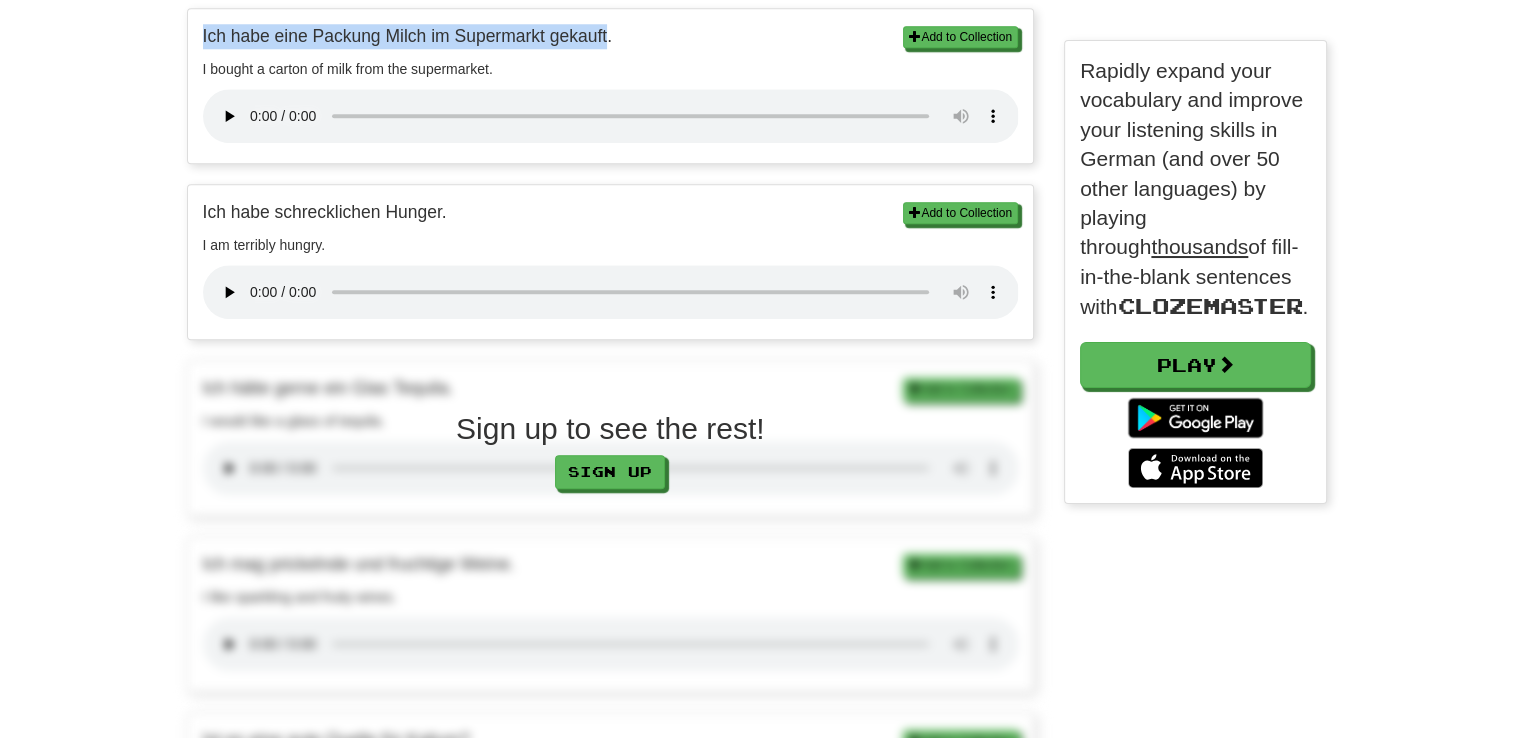 scroll, scrollTop: 2044, scrollLeft: 0, axis: vertical 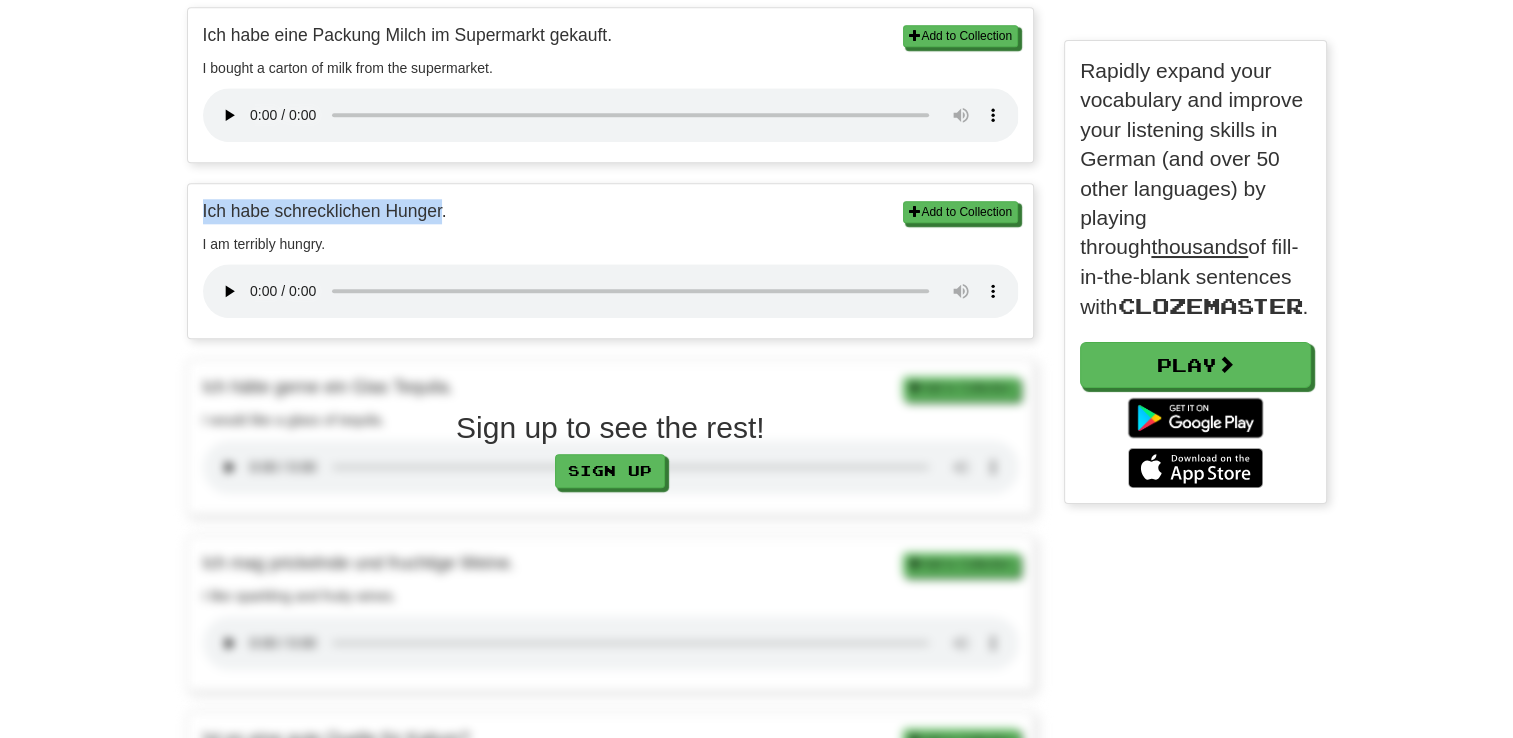 drag, startPoint x: 440, startPoint y: 208, endPoint x: 176, endPoint y: 209, distance: 264.0019 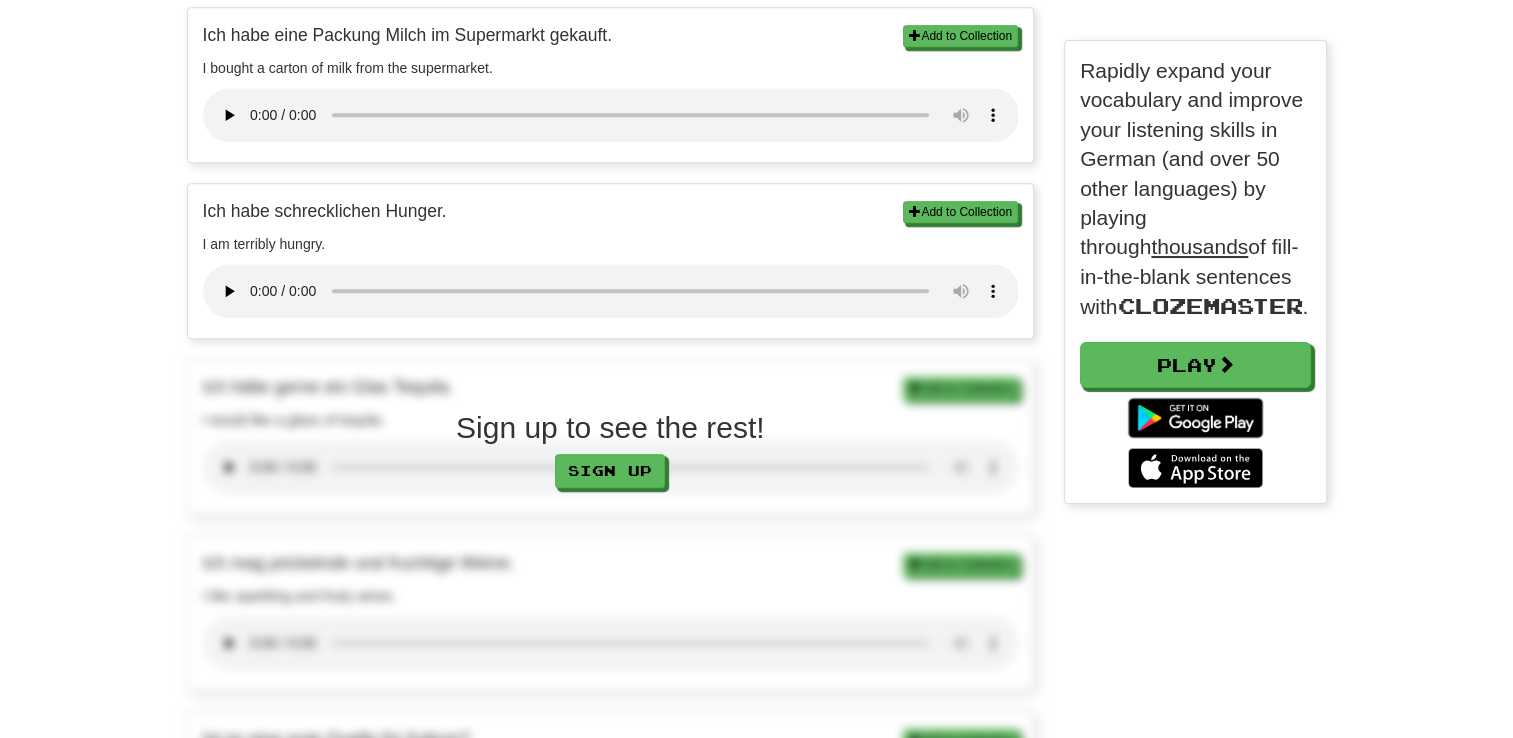 click on "I am terribly hungry." at bounding box center (611, 244) 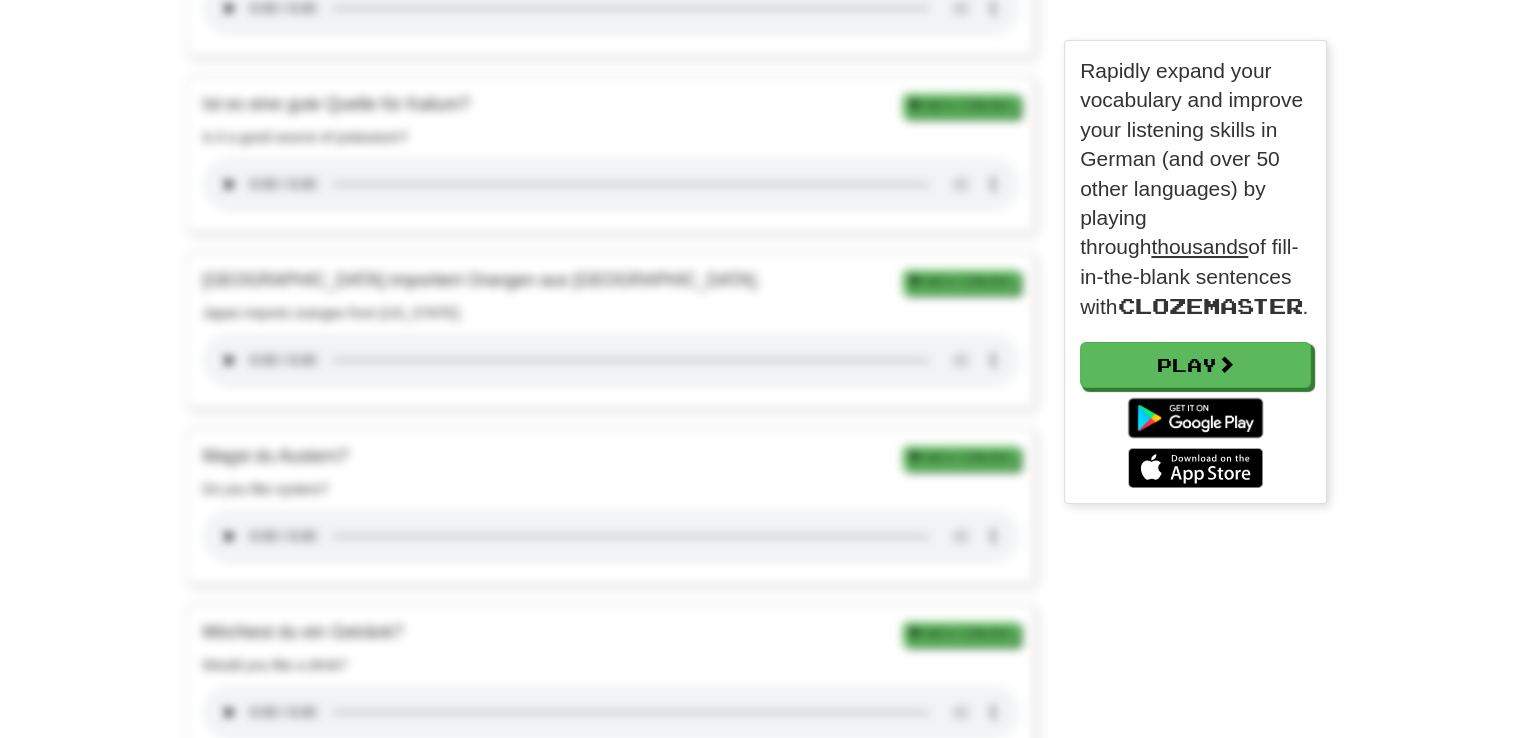 scroll, scrollTop: 2555, scrollLeft: 0, axis: vertical 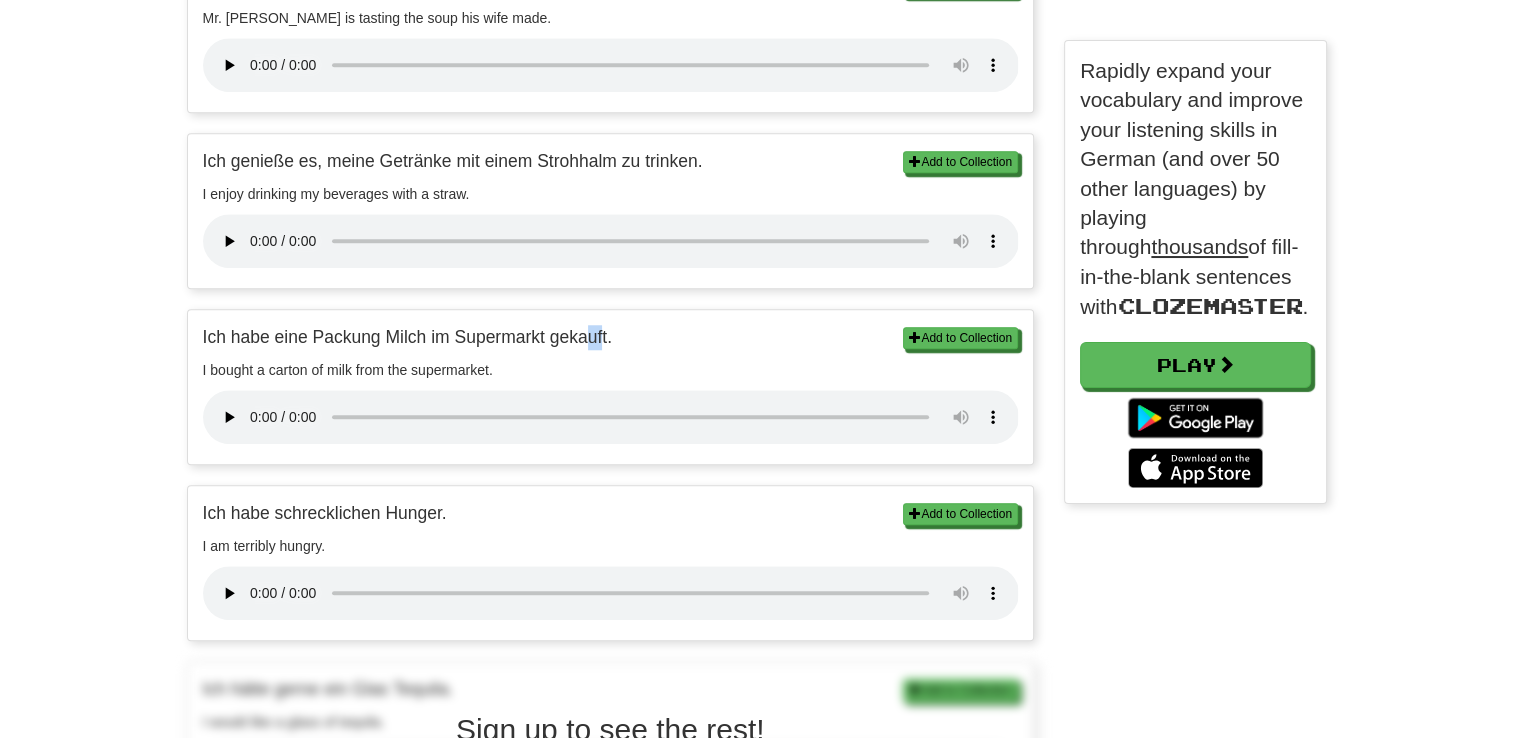 drag, startPoint x: 604, startPoint y: 332, endPoint x: 584, endPoint y: 315, distance: 26.24881 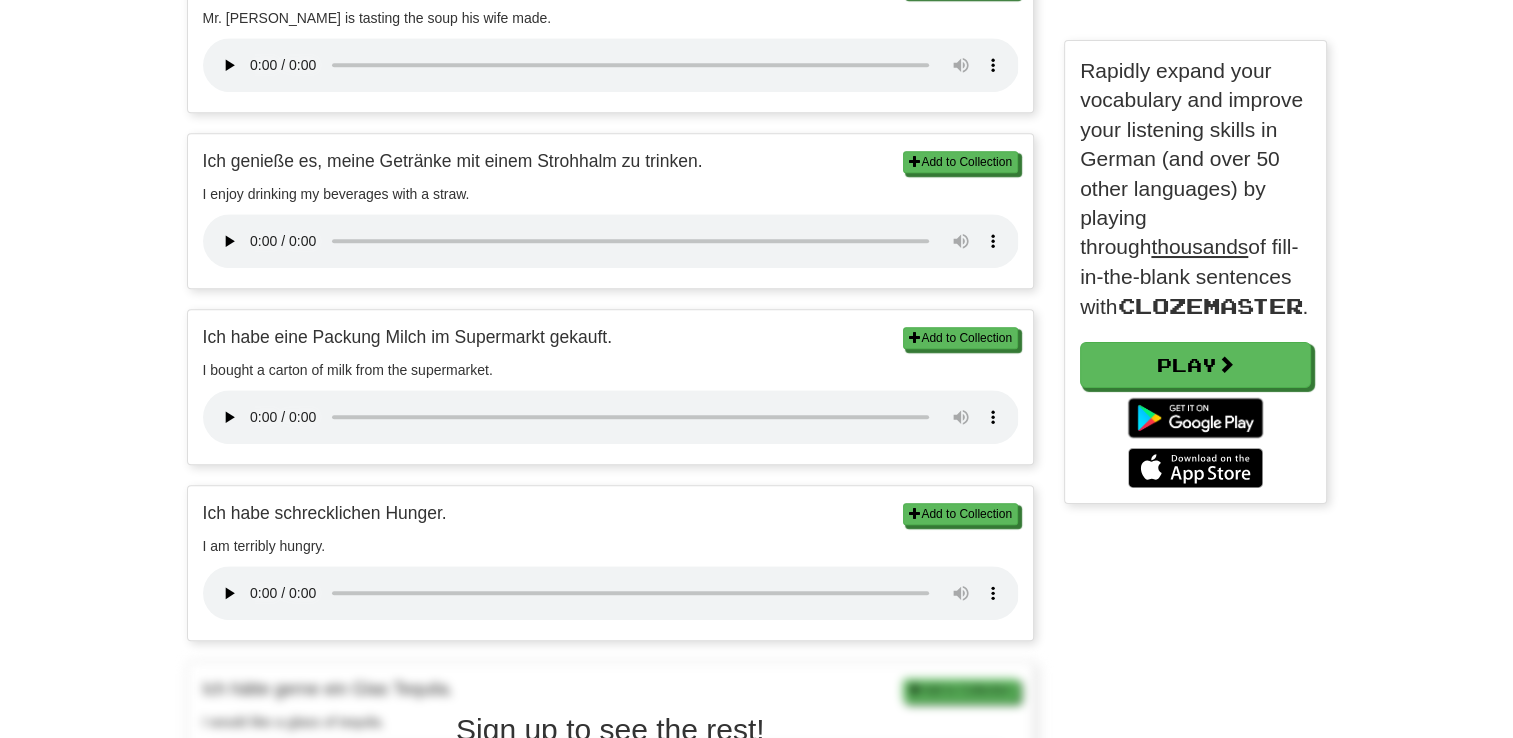 drag, startPoint x: 584, startPoint y: 315, endPoint x: 625, endPoint y: 336, distance: 46.06517 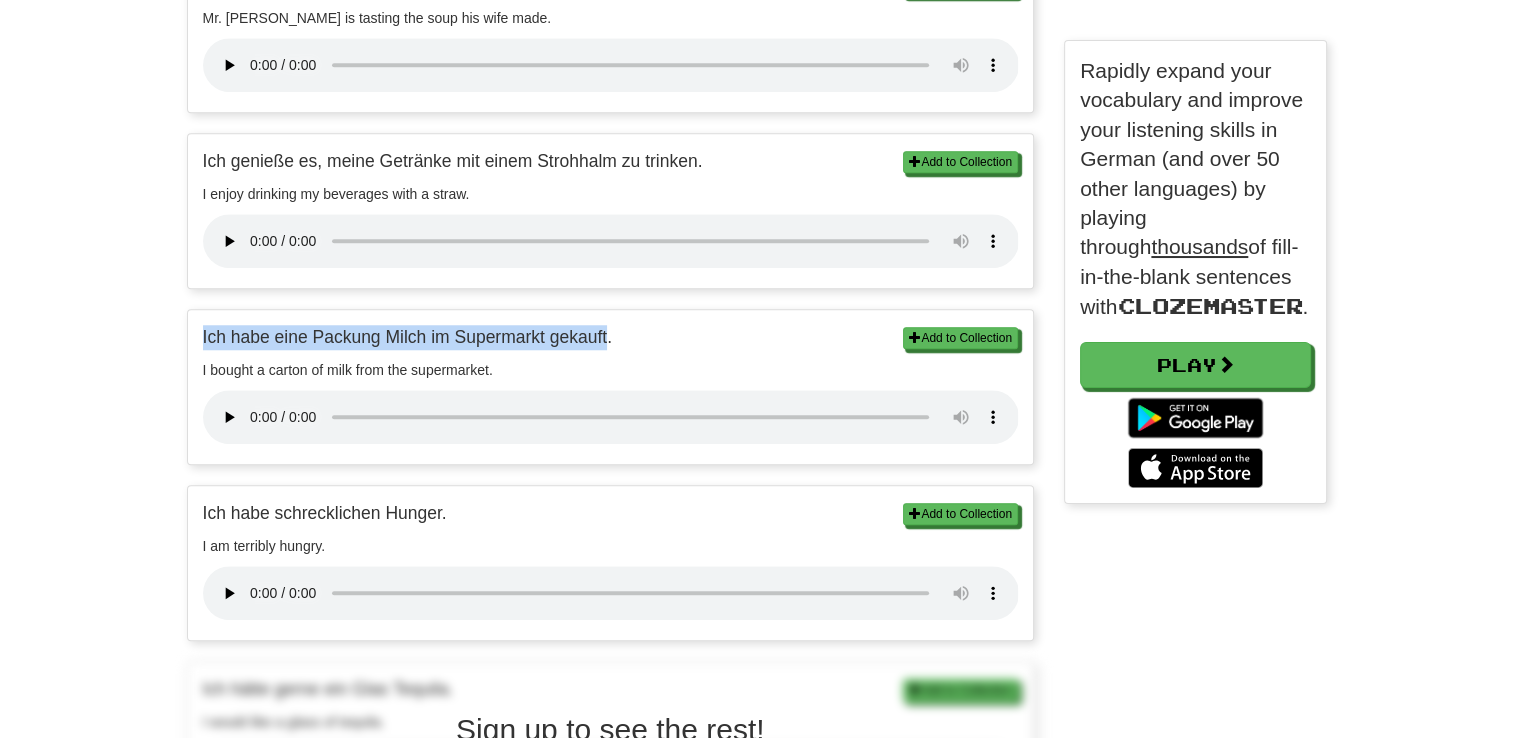 drag, startPoint x: 607, startPoint y: 337, endPoint x: 172, endPoint y: 335, distance: 435.0046 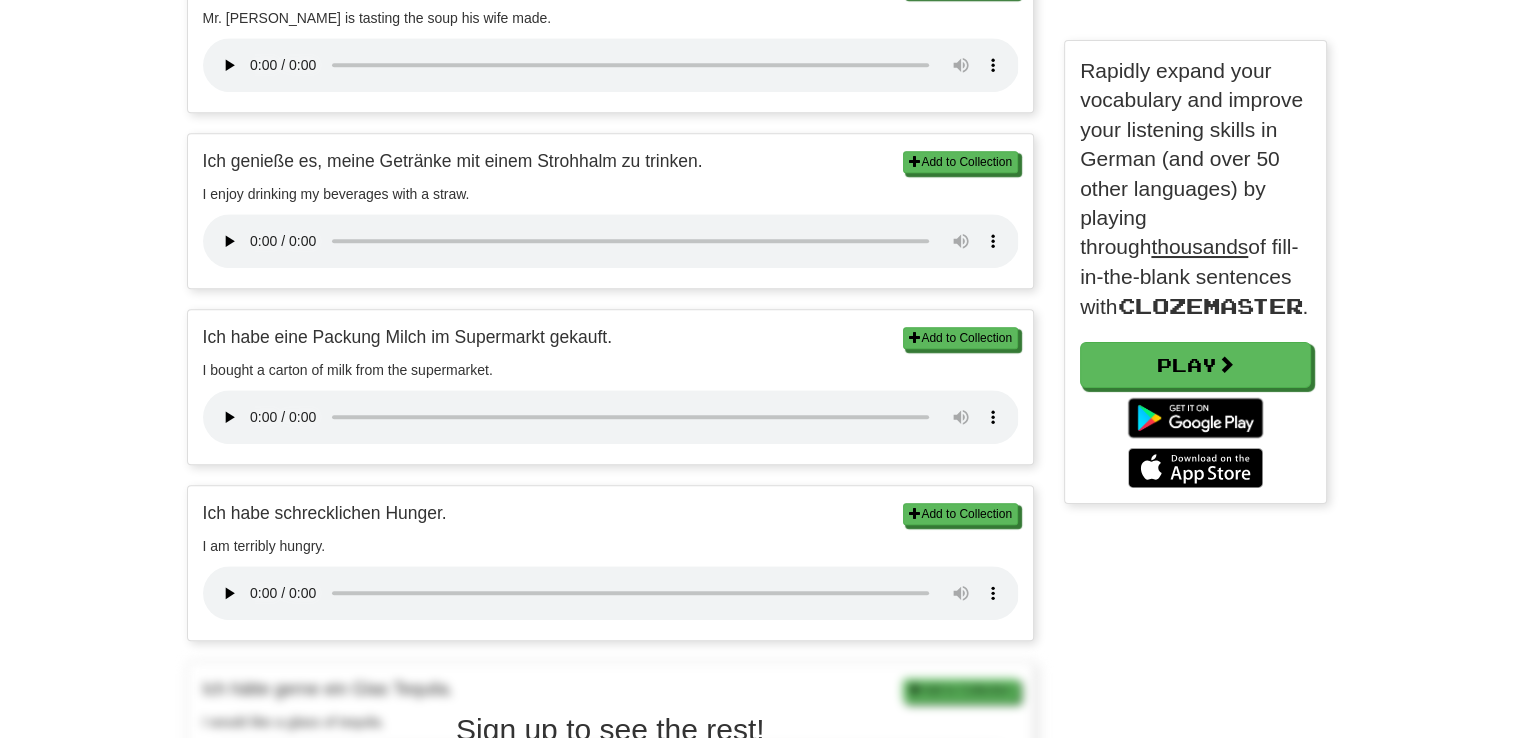 click on "clozemaster
Languages
Sign up
Login
Languages
German Sentences About Food and Drink
Back to German sentence lists
Welcome to Clozemaster, your go-to destination for expanding your German vocabulary! Our carefully curated list of 20 engaging German sentences about Food and Drink will not only enrich your lexicon but also enhance your comprehension skills. Aimed at intermediate [DEMOGRAPHIC_DATA] learners, these sentences, complete with audio and English translations, are designed to improve your grasp of everyday German phrases. Dive into our interactive text-to-speech platform and master the art of food-related conversation in German. Whether you're dining out or simply passionate about learning, these sentences will season your linguistic abilities to perfection. Start speaking like a native with Clozemaster [DATE]!
Add to Collection
Bist du Vegetarier oder Veganer?
Are you vegetarian or vegan?
Add to Collection" at bounding box center [756, 1363] 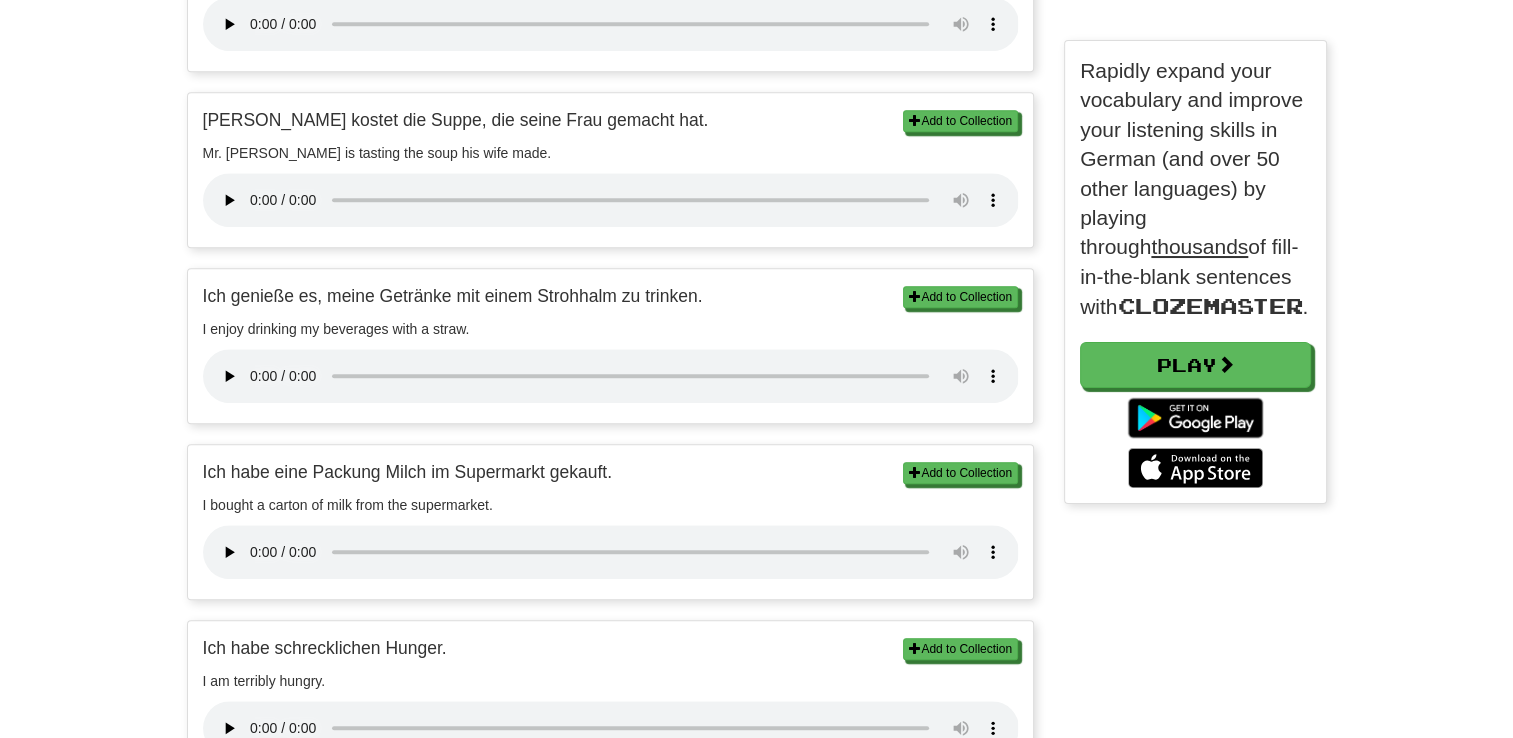 scroll, scrollTop: 1606, scrollLeft: 0, axis: vertical 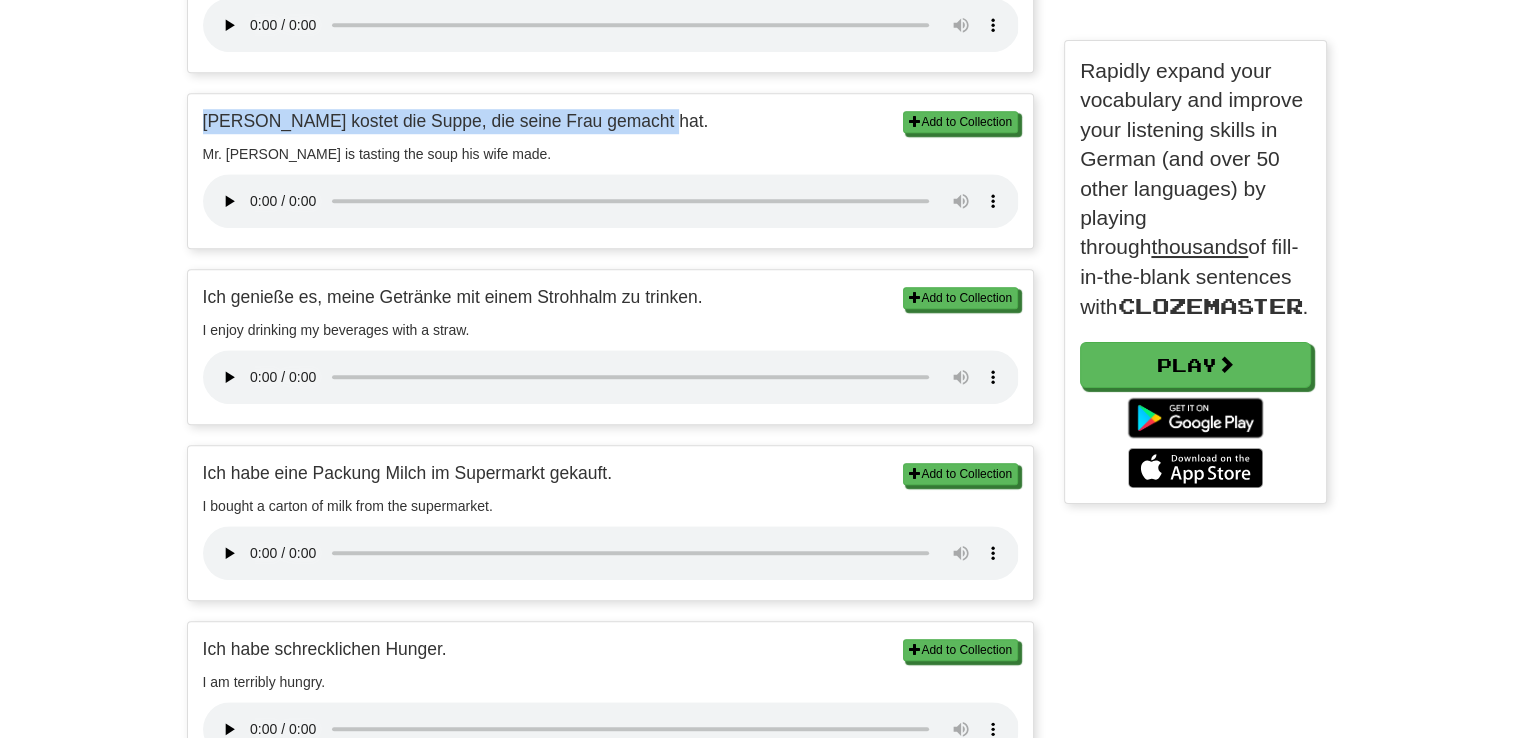 drag, startPoint x: 642, startPoint y: 115, endPoint x: 152, endPoint y: 115, distance: 490 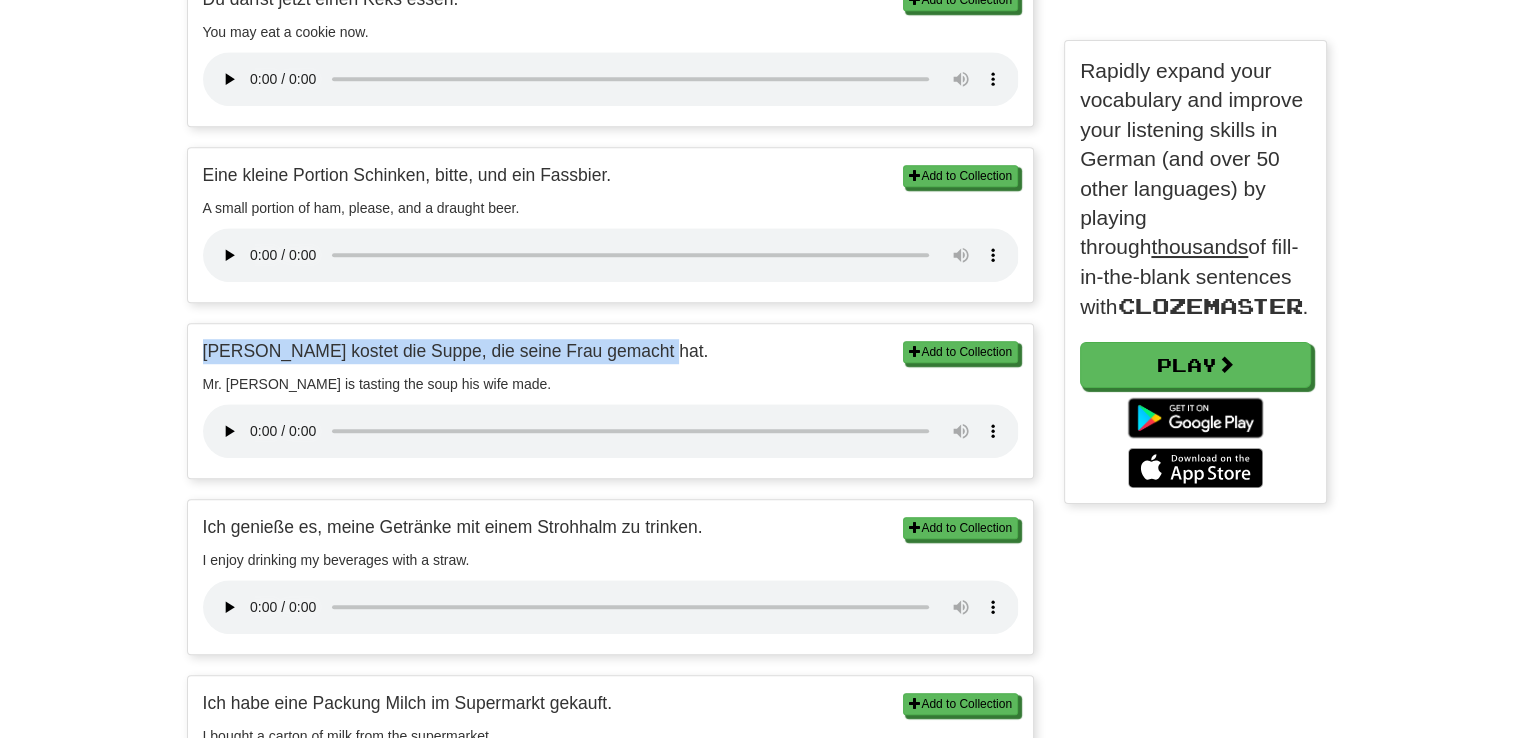scroll, scrollTop: 1376, scrollLeft: 0, axis: vertical 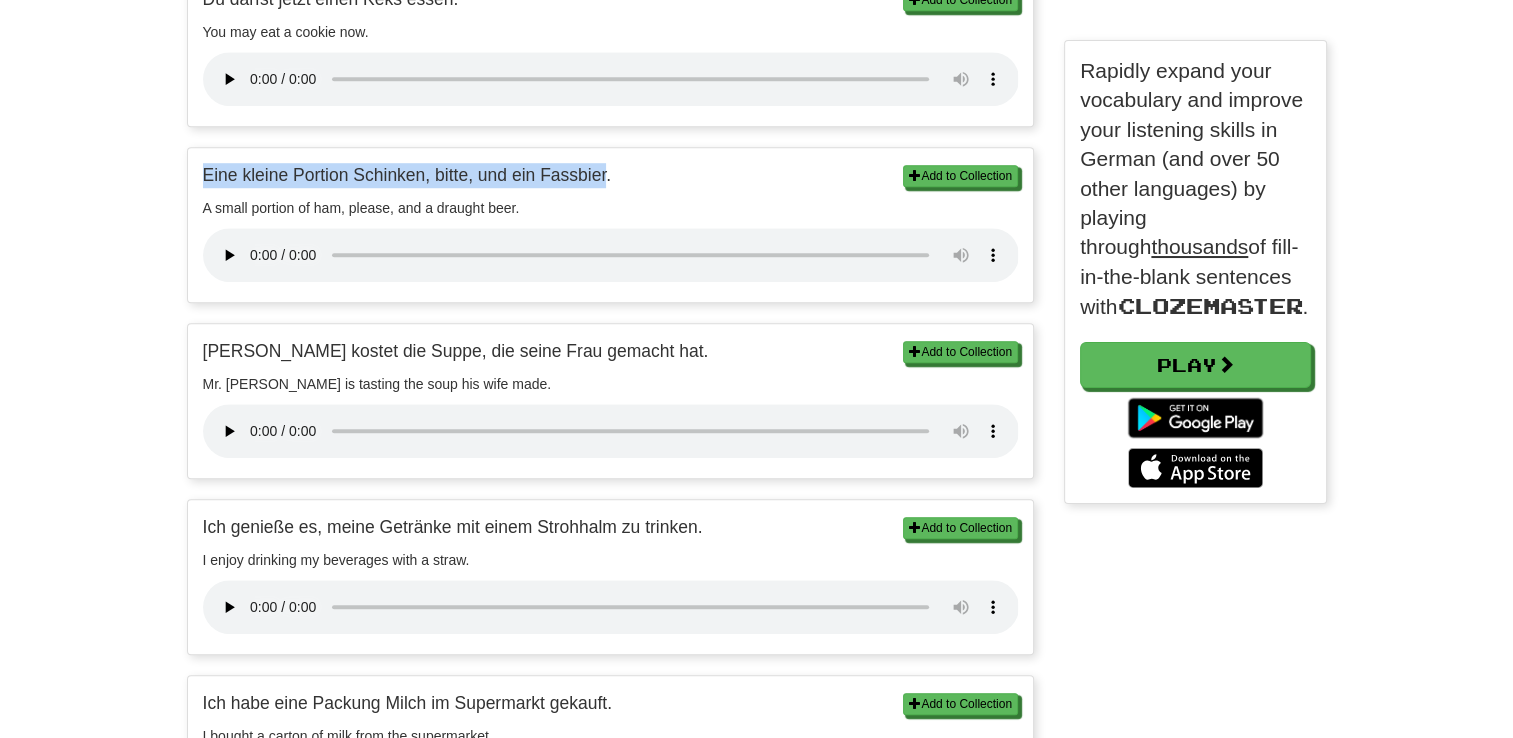 drag, startPoint x: 604, startPoint y: 168, endPoint x: 171, endPoint y: 174, distance: 433.04156 